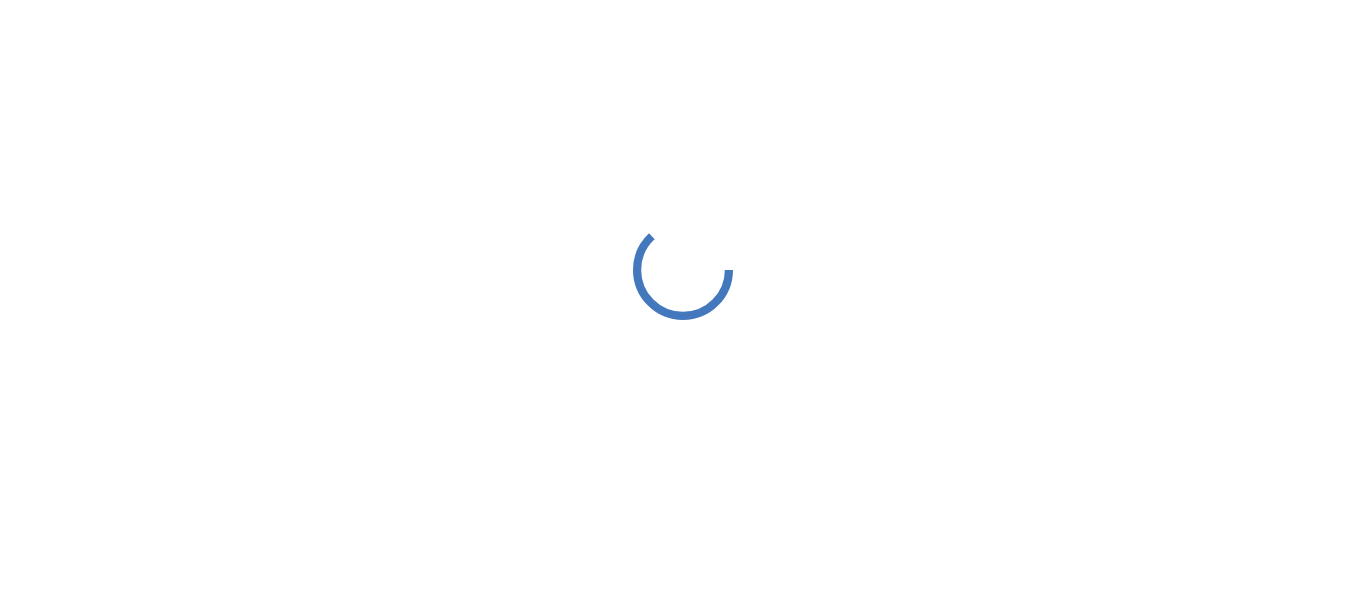 scroll, scrollTop: 0, scrollLeft: 0, axis: both 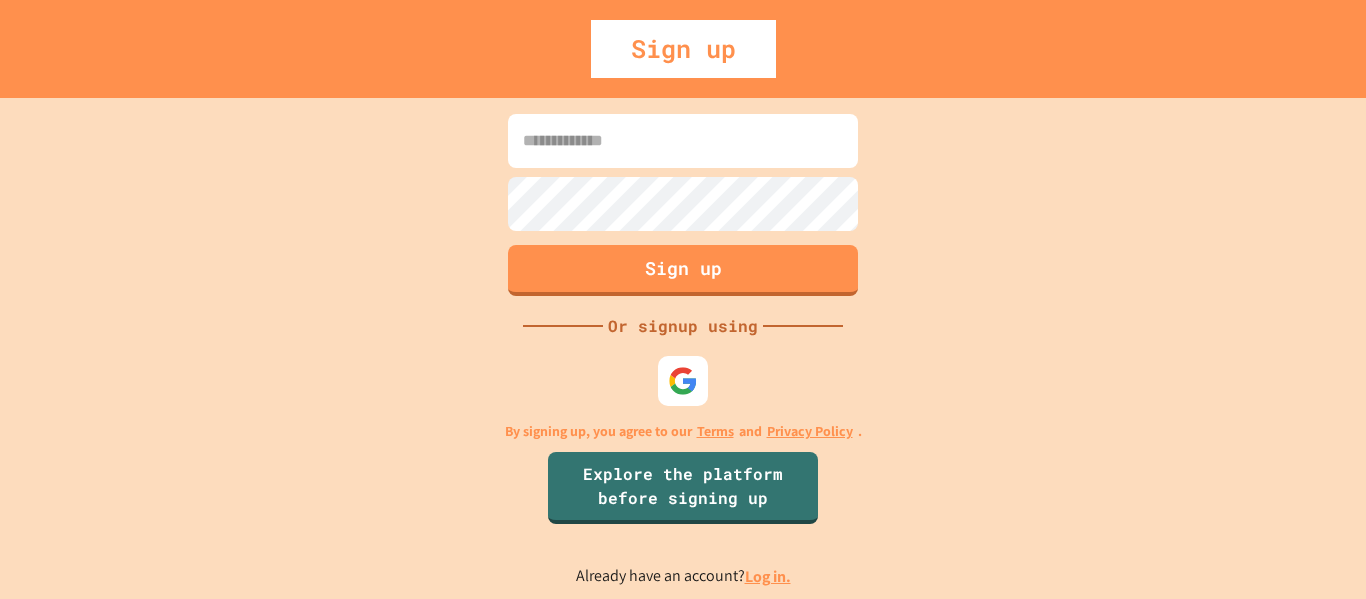 click on "Sign up Or signup using By signing up, you agree to our   Terms   and   Privacy Policy . Explore the platform before signing up Already have an account?  Log in." at bounding box center [683, 348] 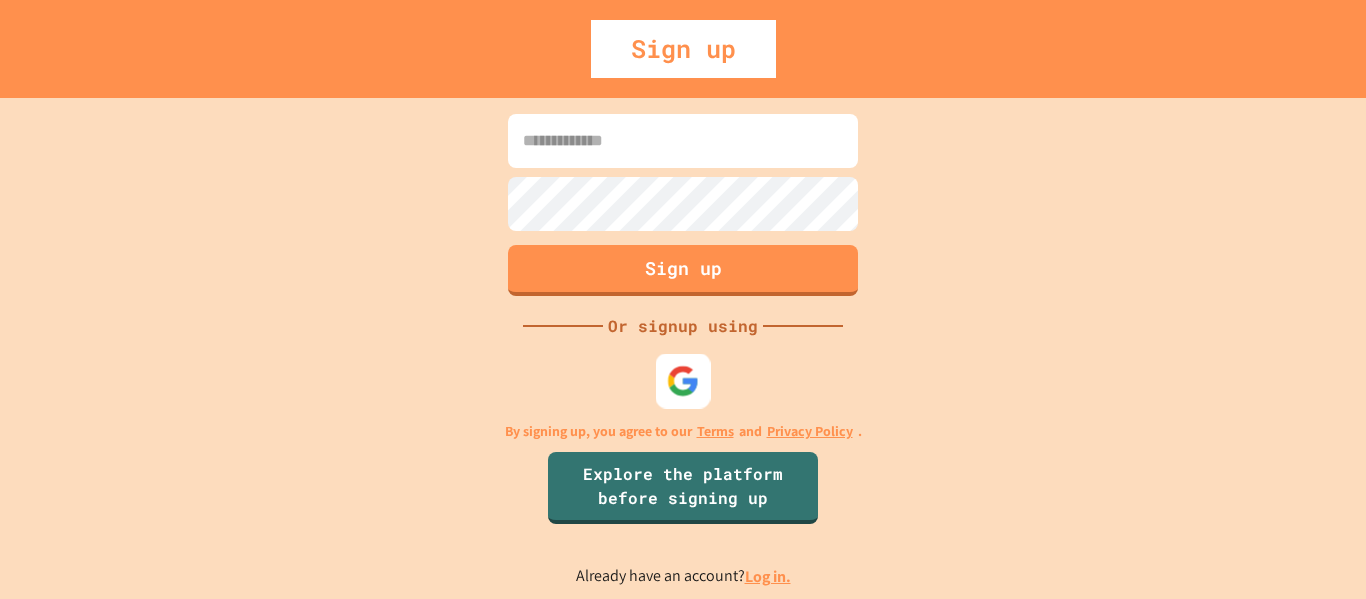 click at bounding box center (683, 380) 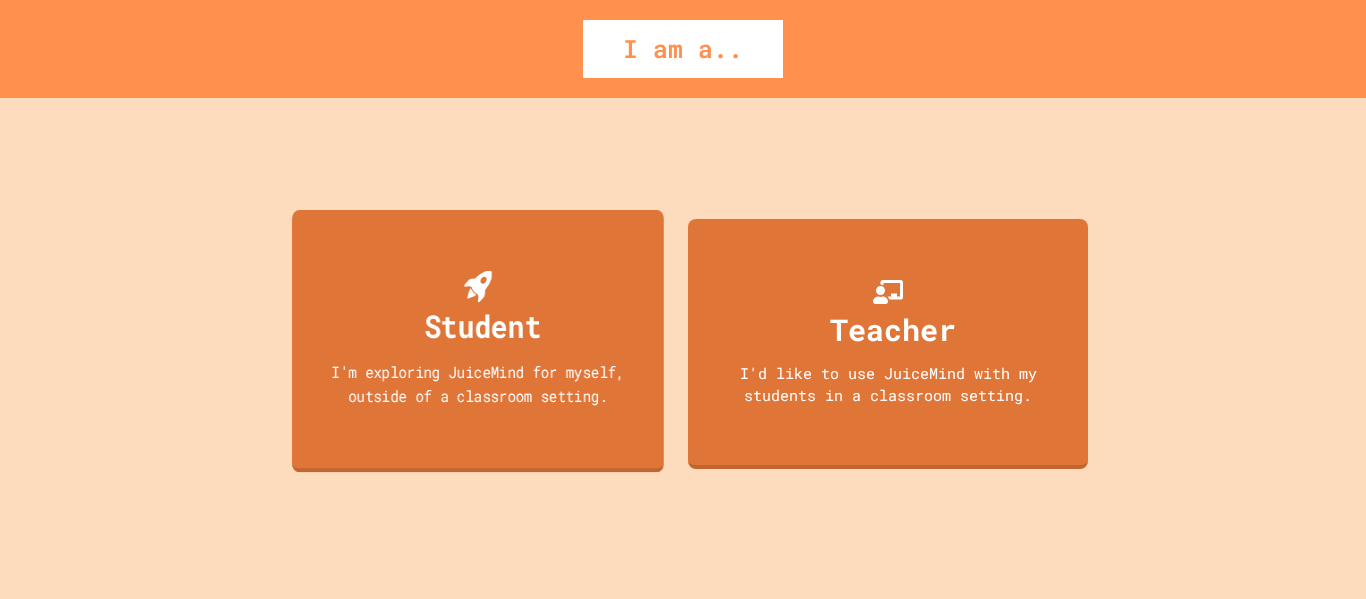 click on "I'm exploring JuiceMind for myself, outside of a classroom setting." at bounding box center (478, 383) 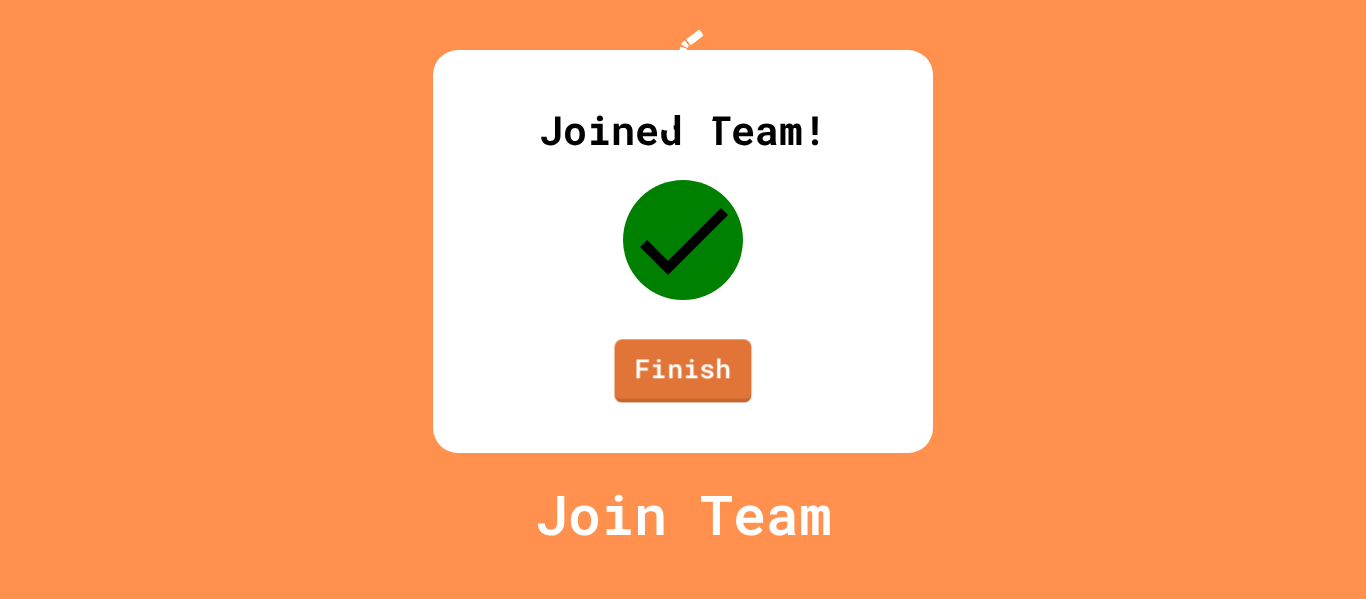 click on "Finish" at bounding box center (682, 371) 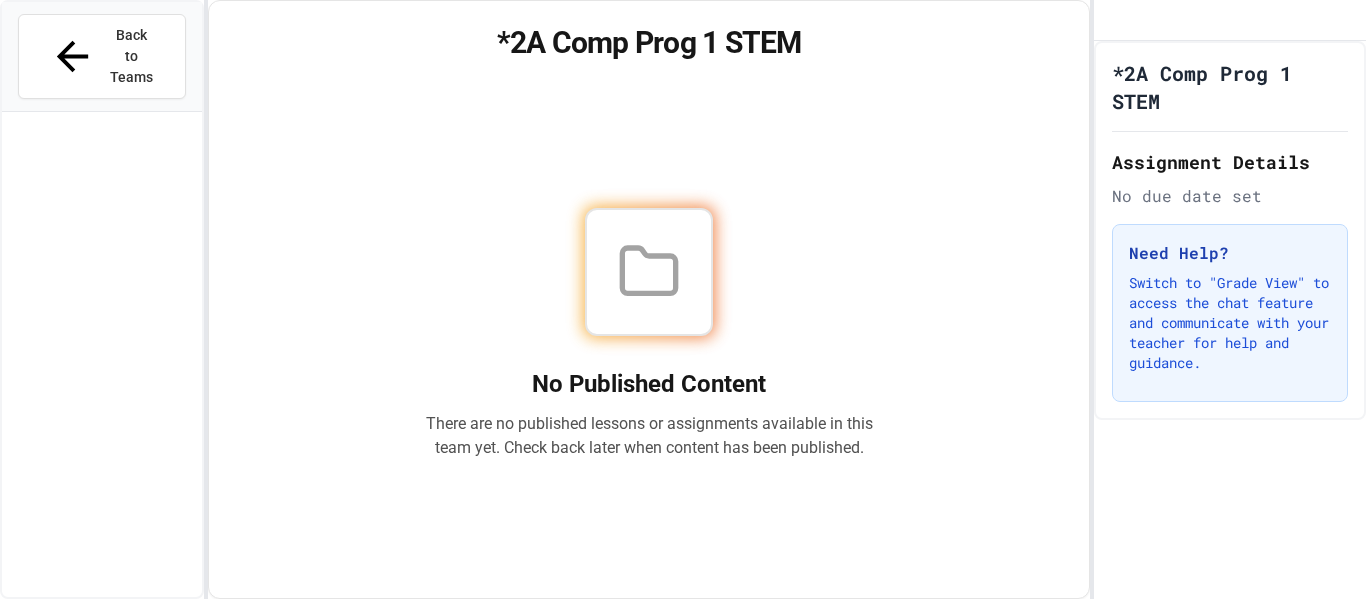 click on "Need Help?" at bounding box center [1230, 253] 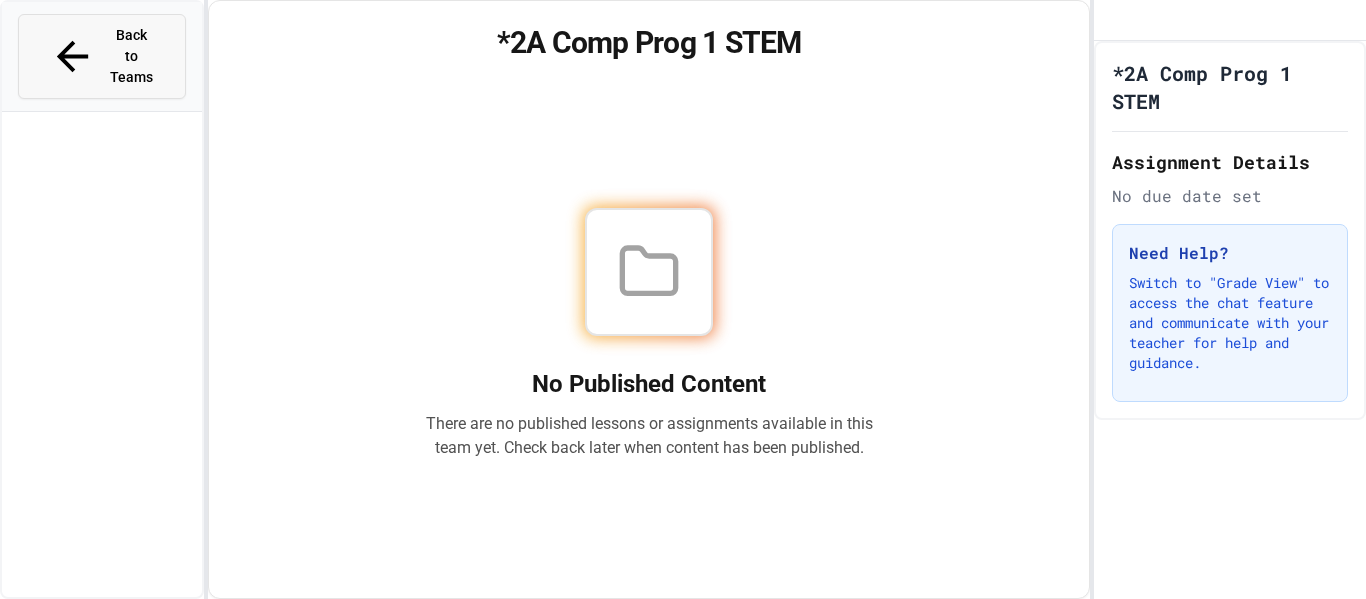 click on "Back to Teams" at bounding box center (102, 56) 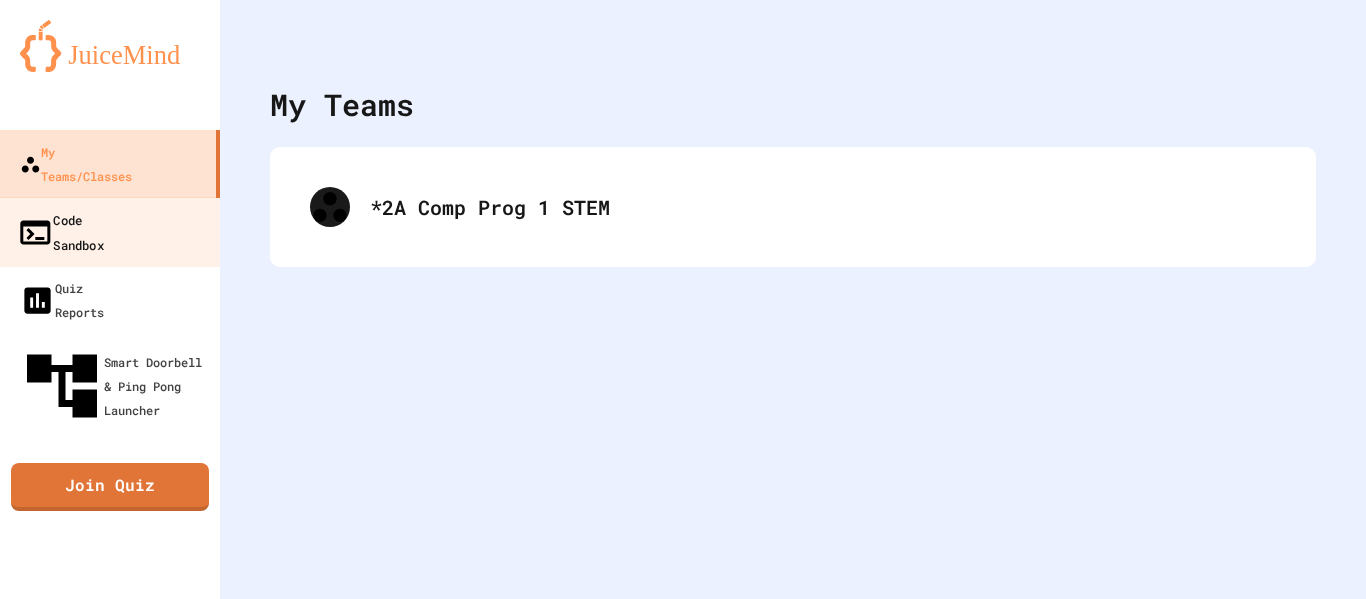 click on "Code Sandbox" at bounding box center [110, 232] 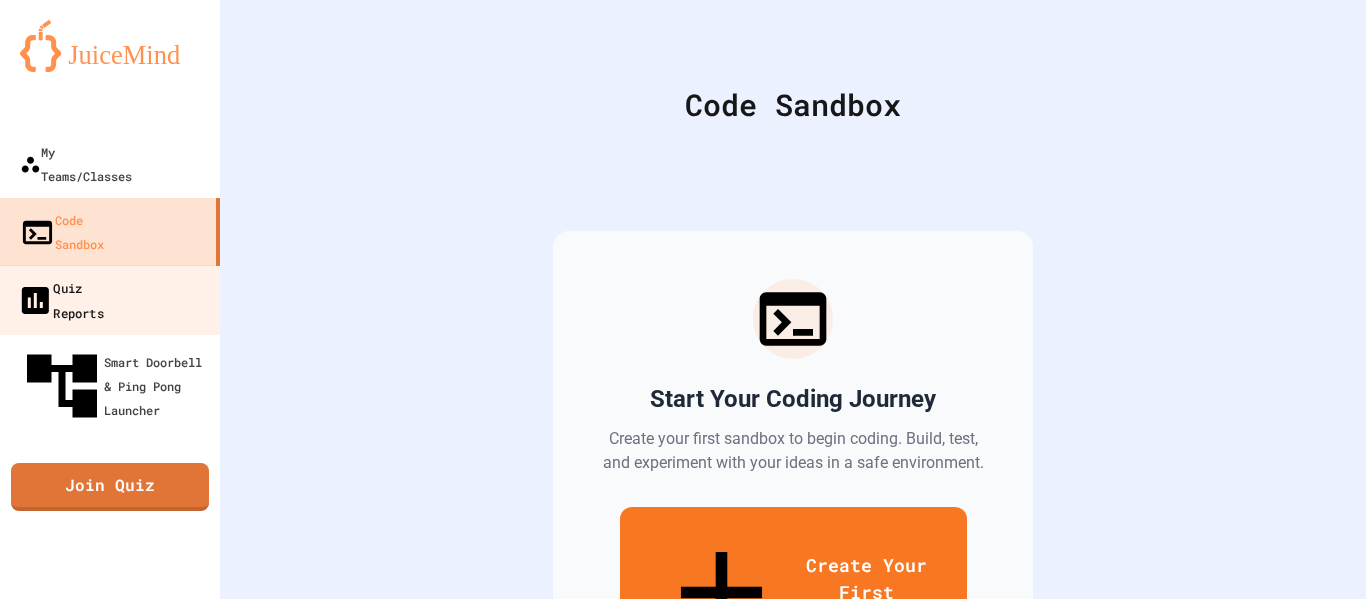 click on "Quiz Reports" at bounding box center (60, 299) 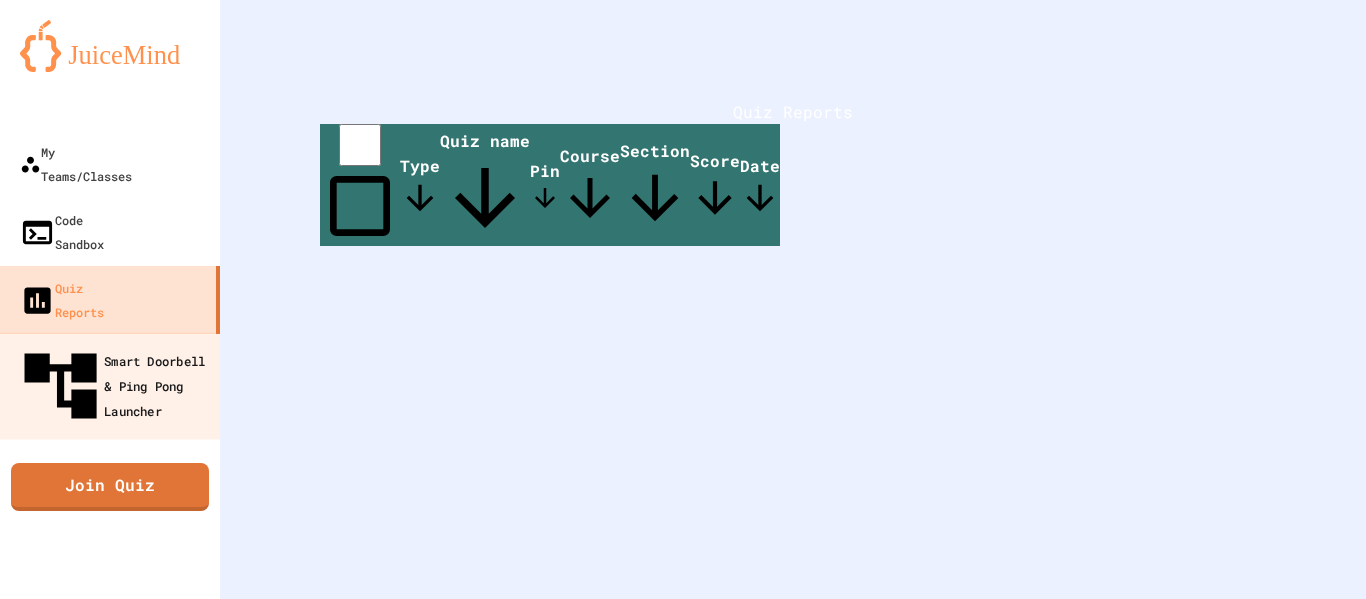 click on "Smart Doorbell & Ping Pong Launcher" at bounding box center [116, 386] 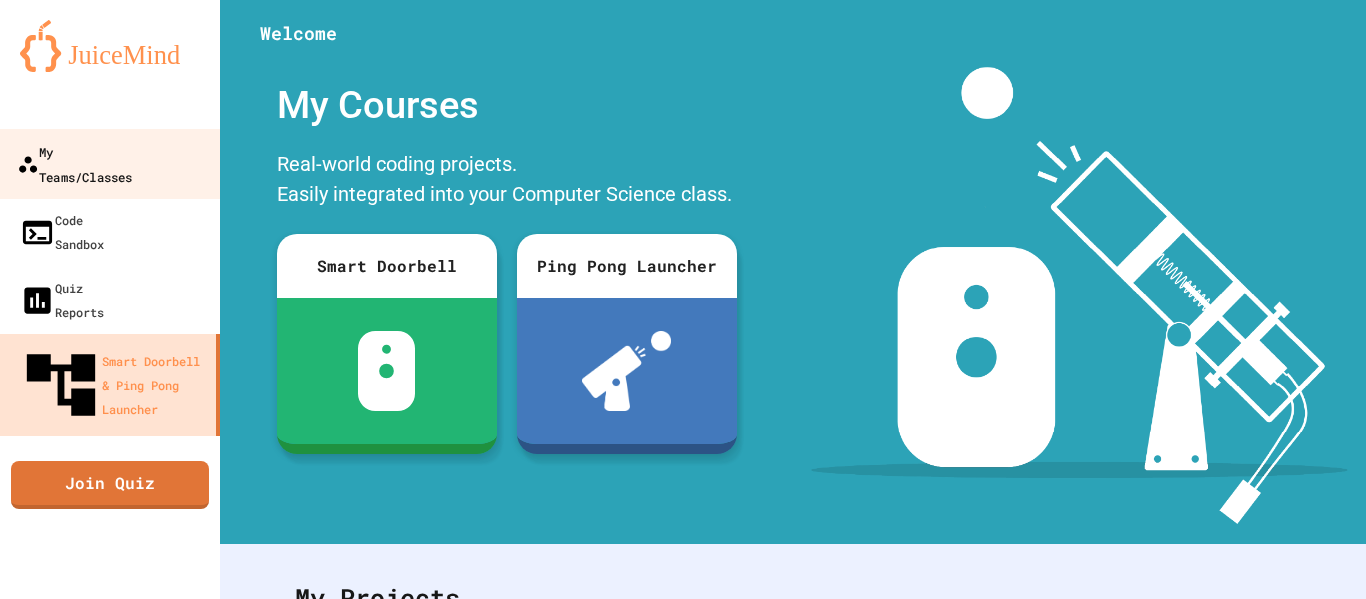 click on "My Teams/Classes" at bounding box center [74, 163] 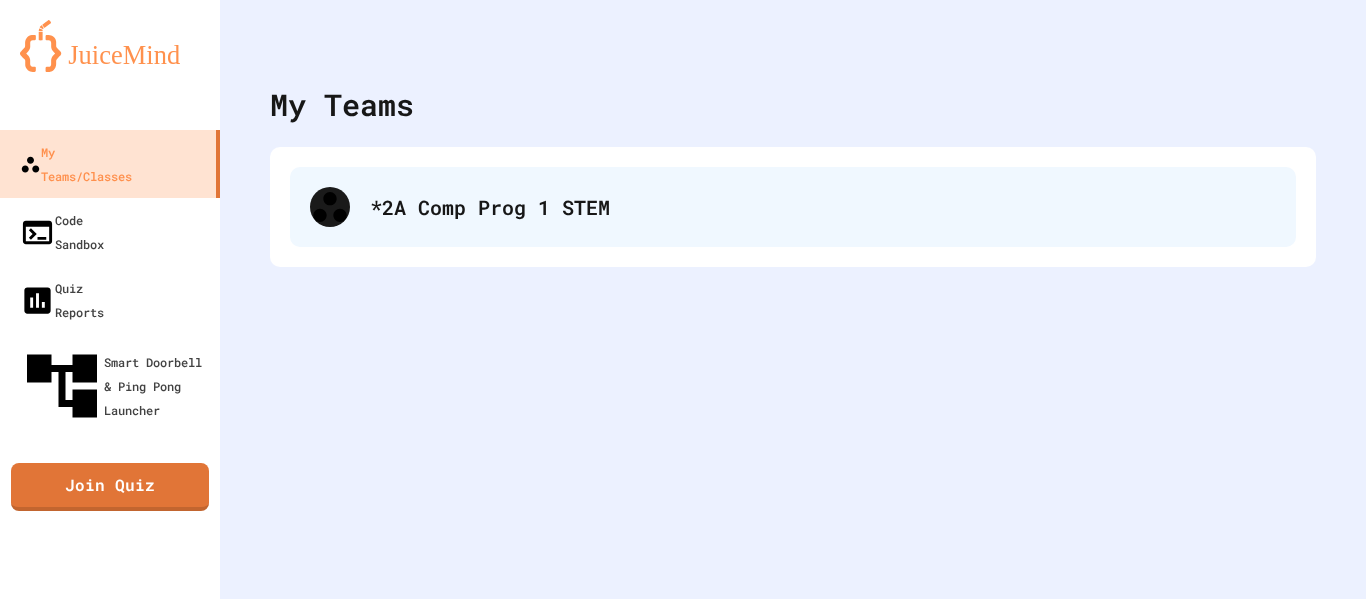 click on "*2A Comp Prog 1 STEM" at bounding box center (793, 207) 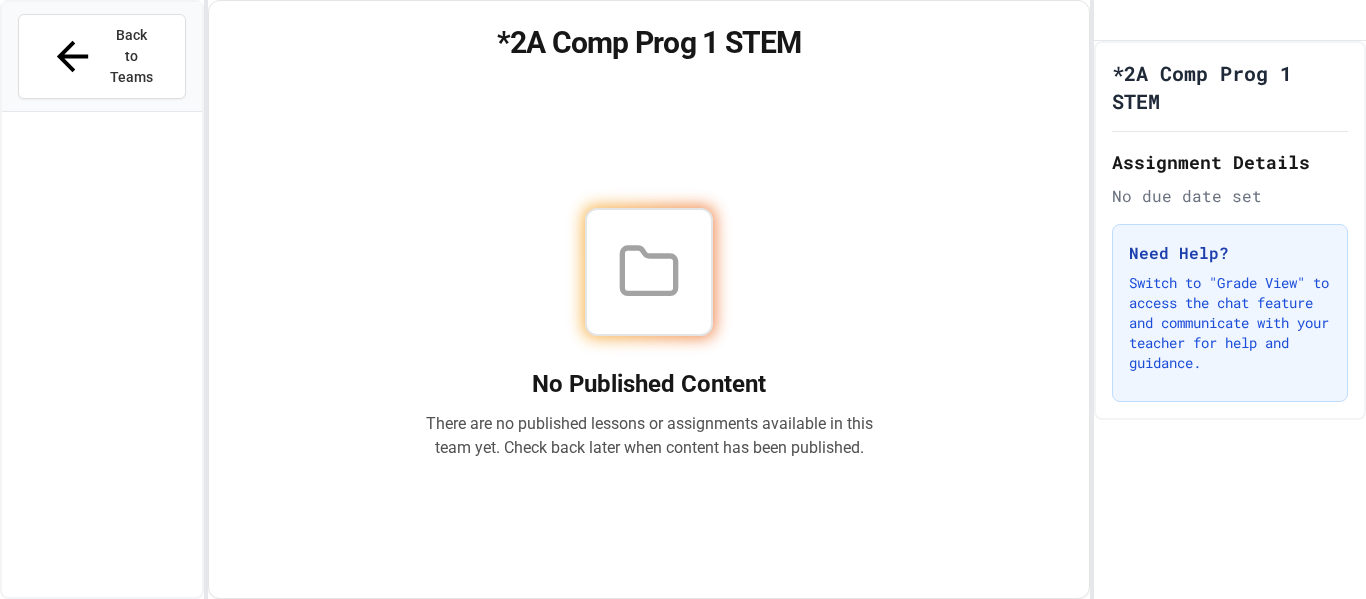 click at bounding box center [649, 272] 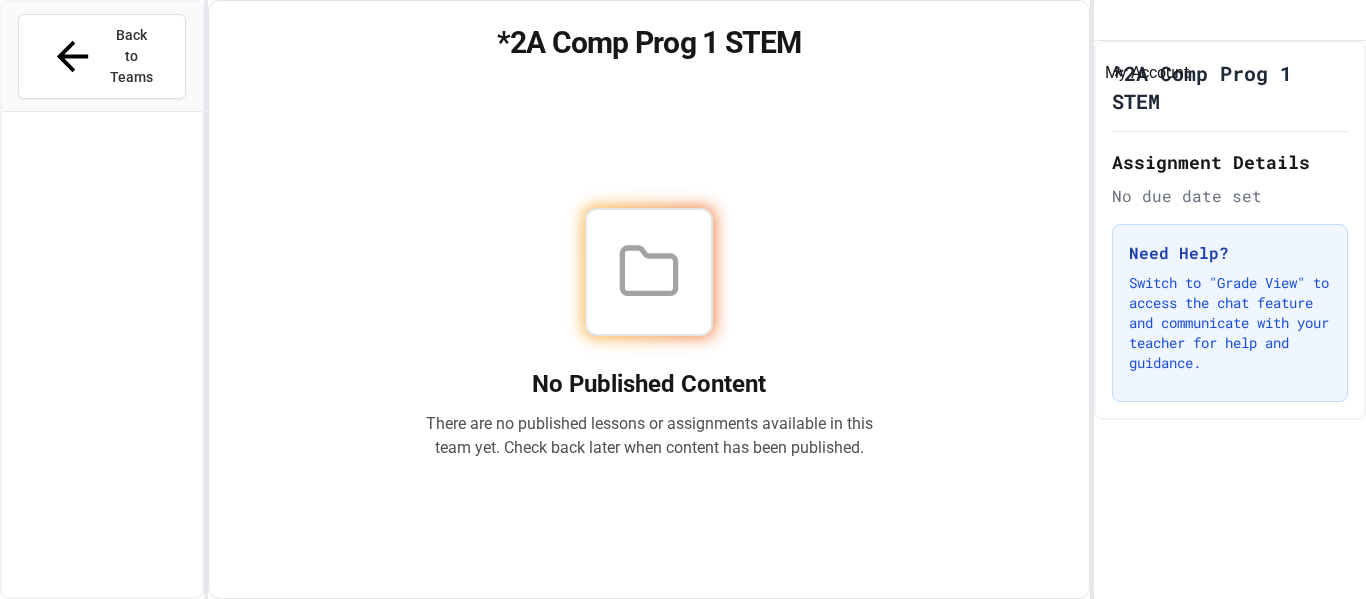 click 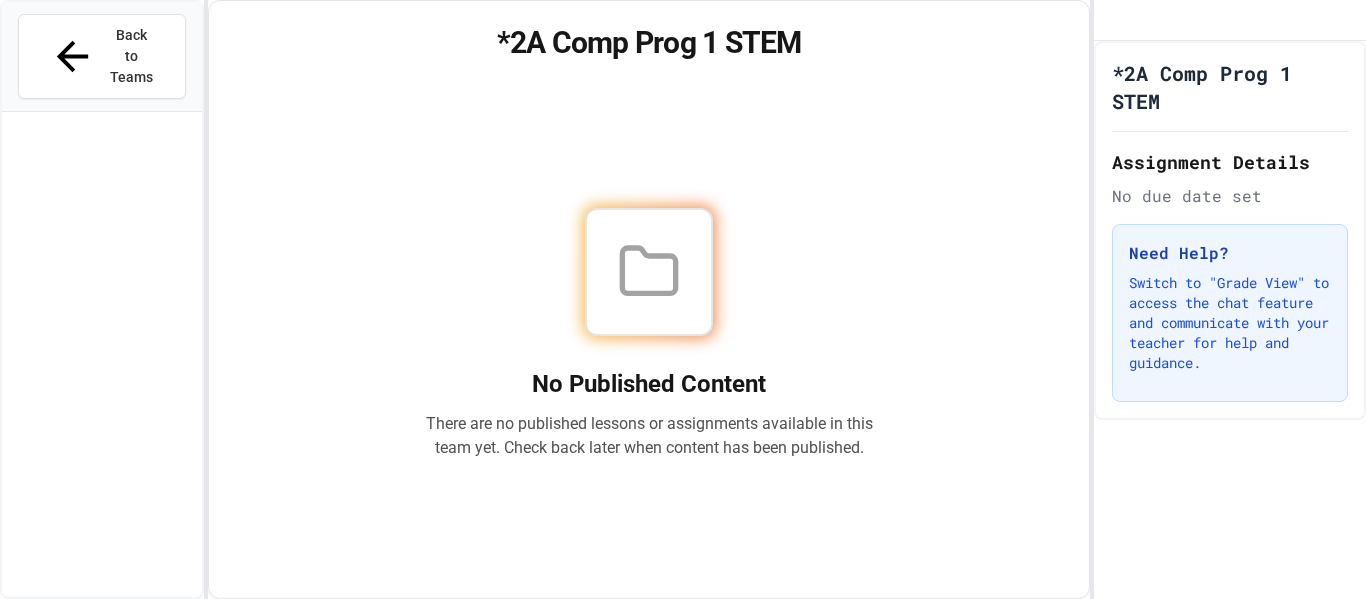 click at bounding box center [683, 599] 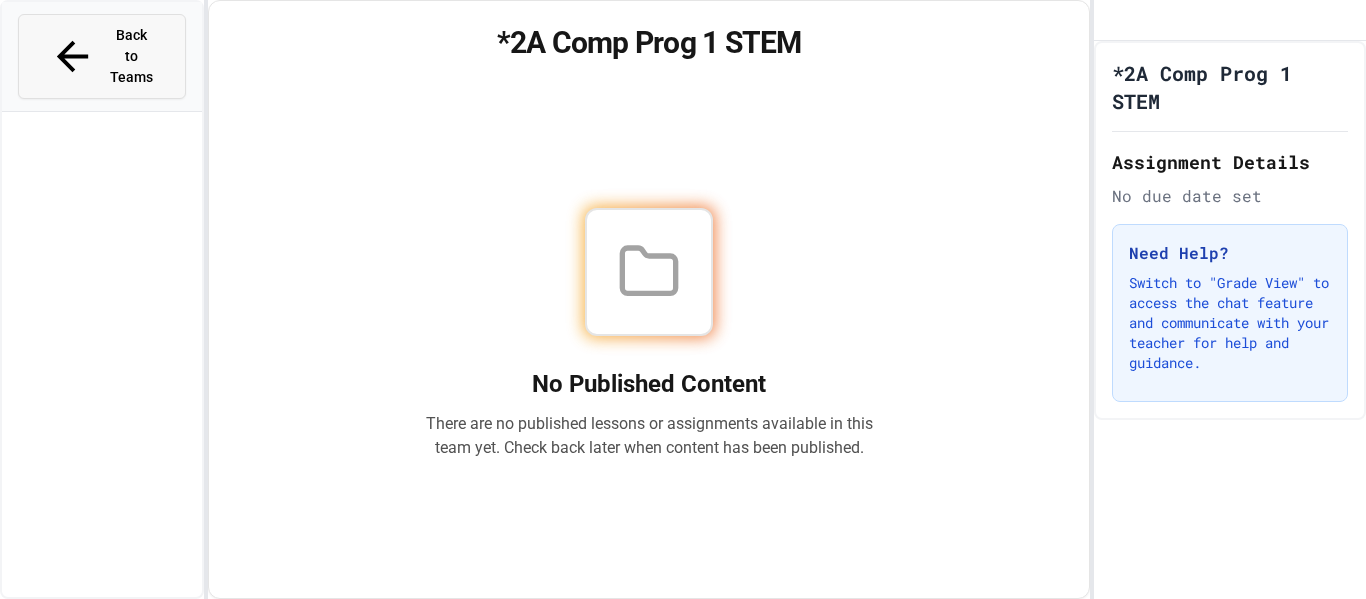 click on "Back to Teams" at bounding box center [131, 56] 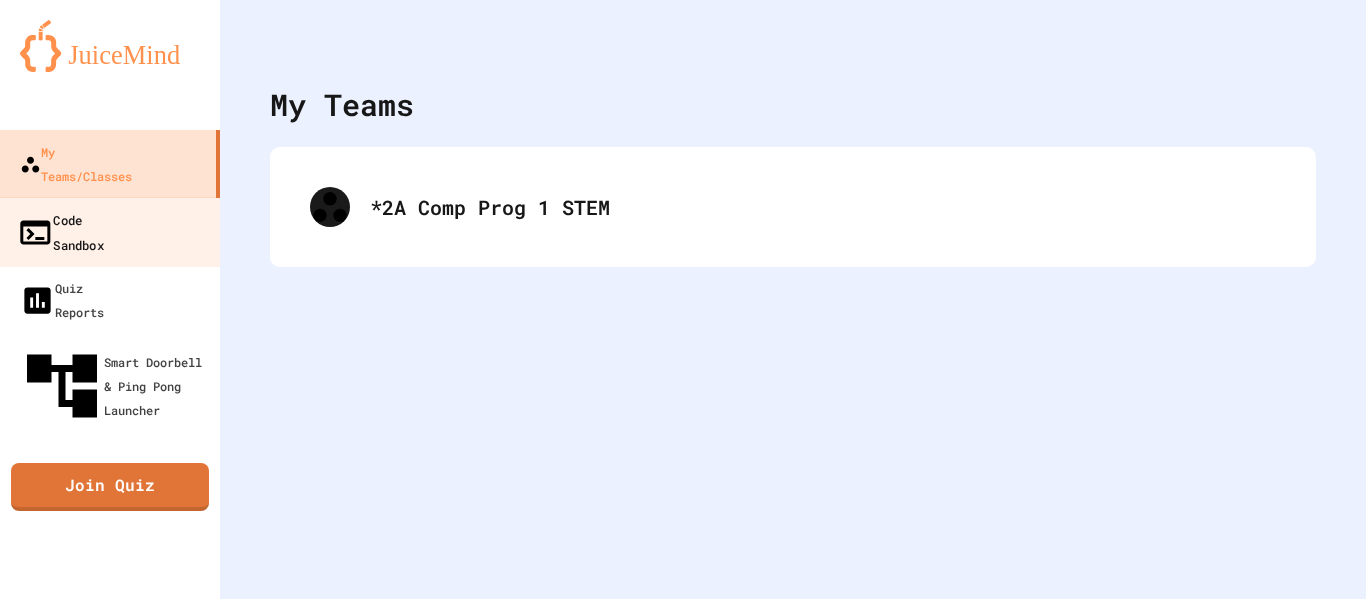 click on "Code Sandbox" at bounding box center (110, 232) 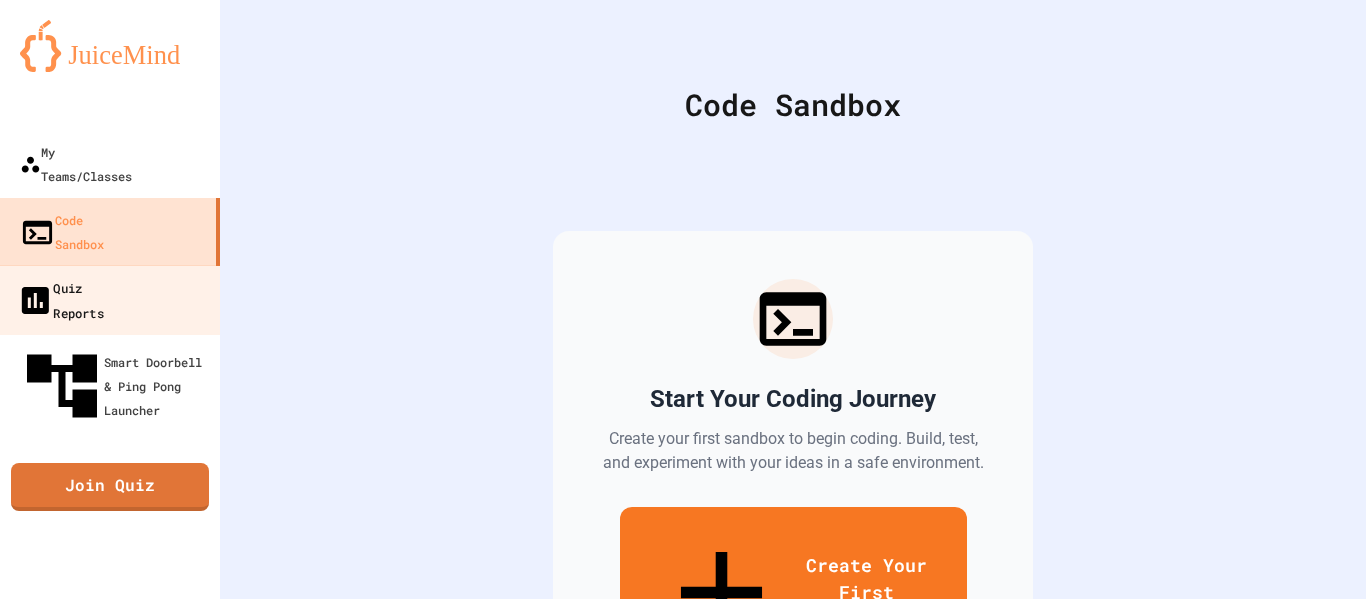 click on "Quiz Reports" at bounding box center [110, 300] 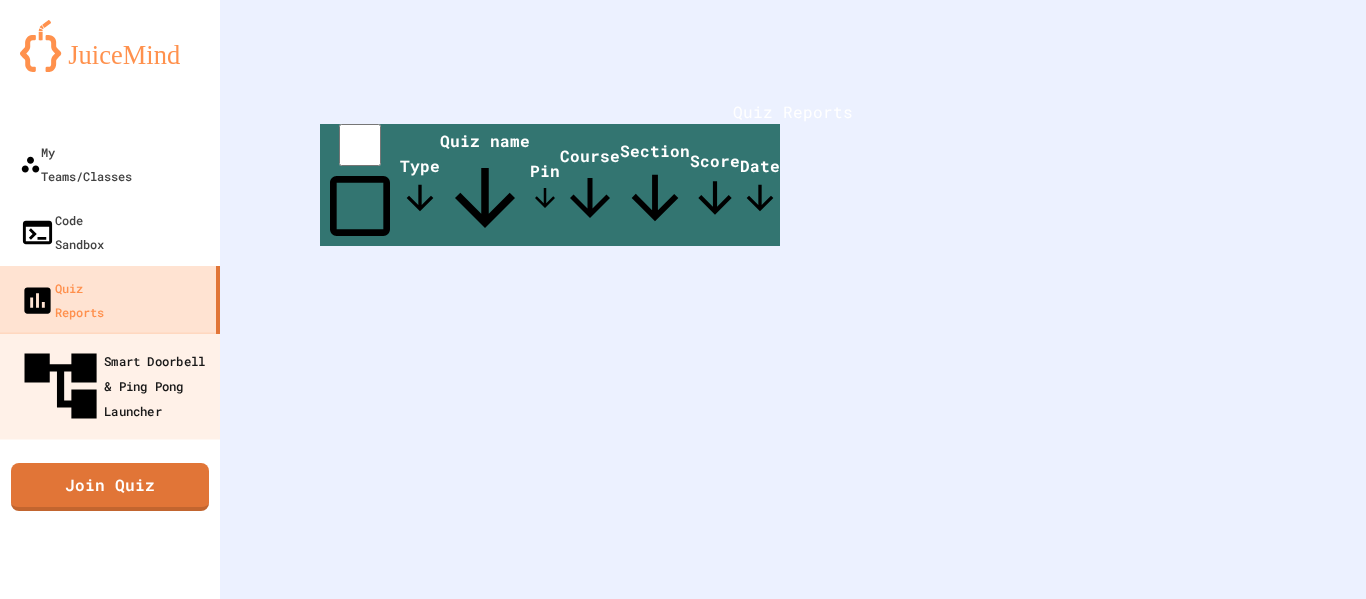 click on "Smart Doorbell & Ping Pong Launcher" at bounding box center (110, 385) 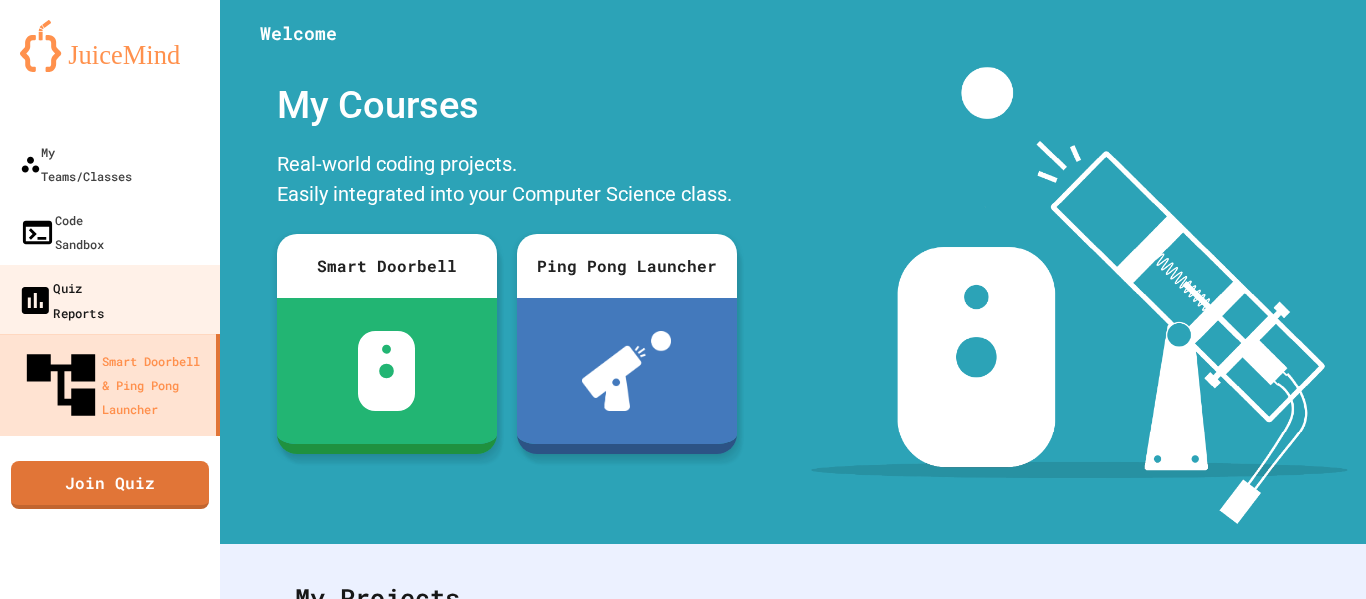 click on "Quiz Reports" at bounding box center [110, 300] 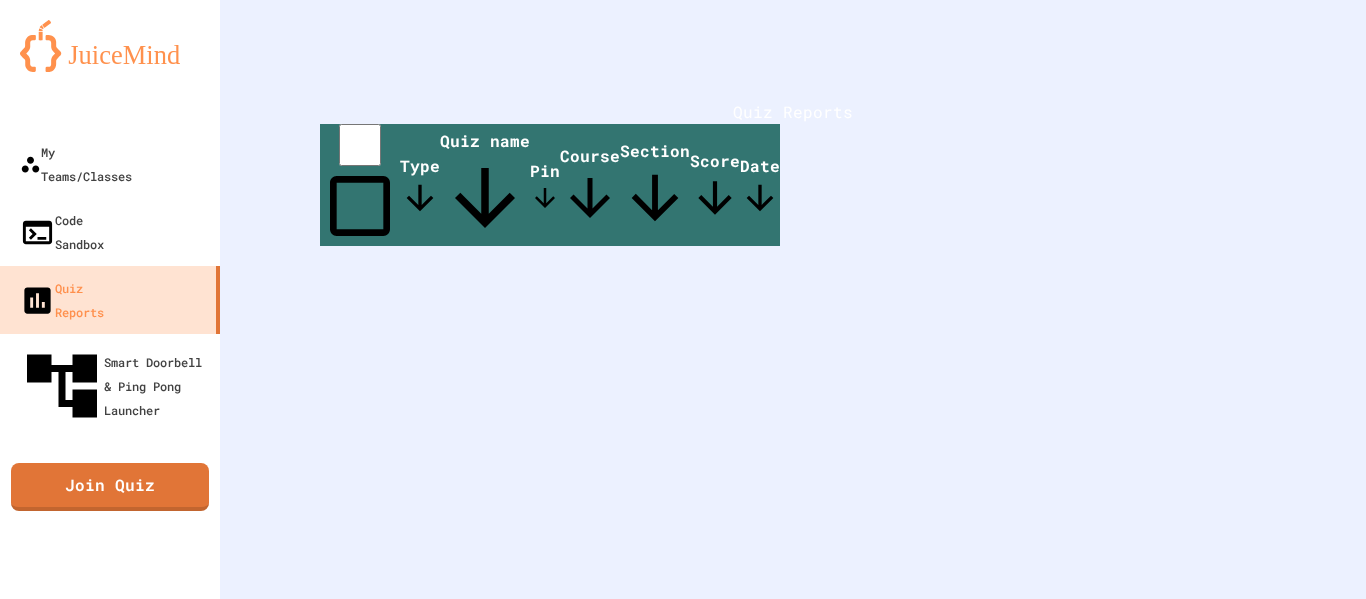 click on "Quiz name" at bounding box center (485, 186) 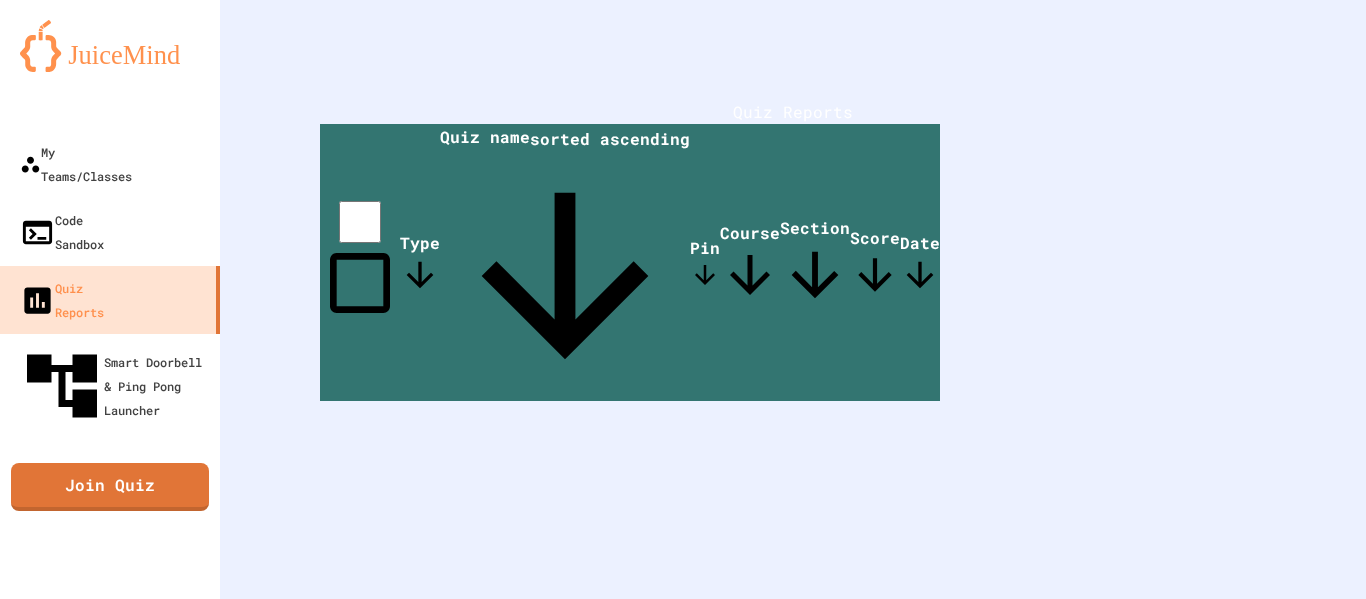 click on "Quiz name sorted ascending" at bounding box center (565, 263) 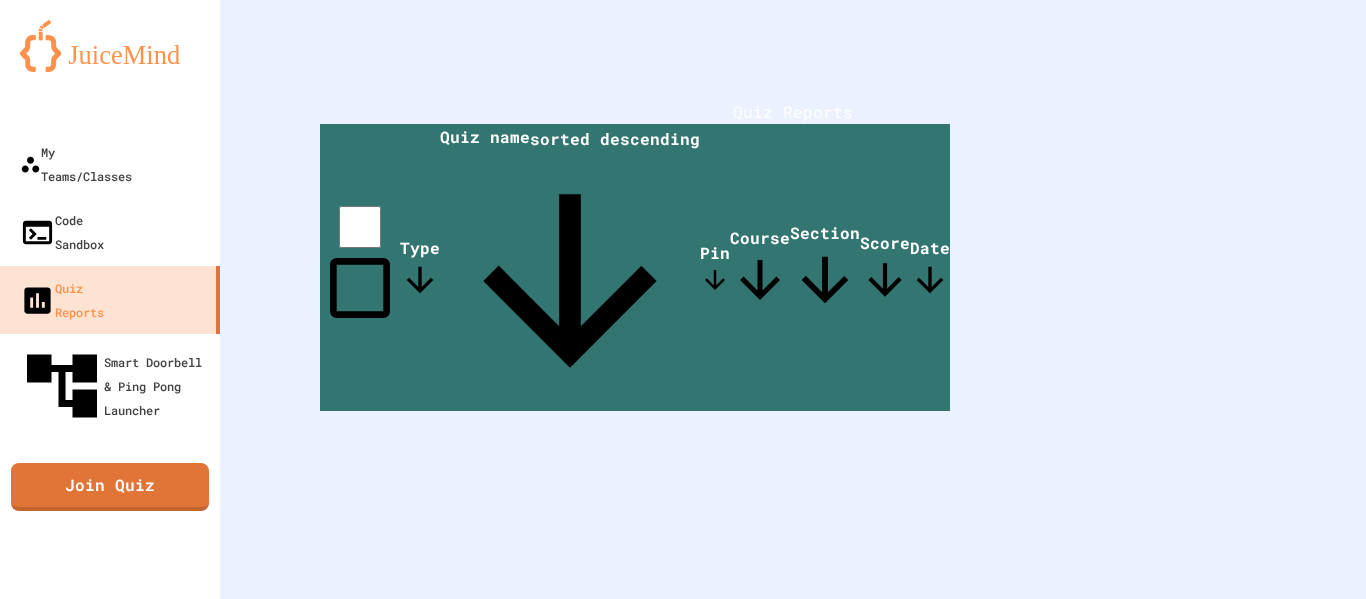 click 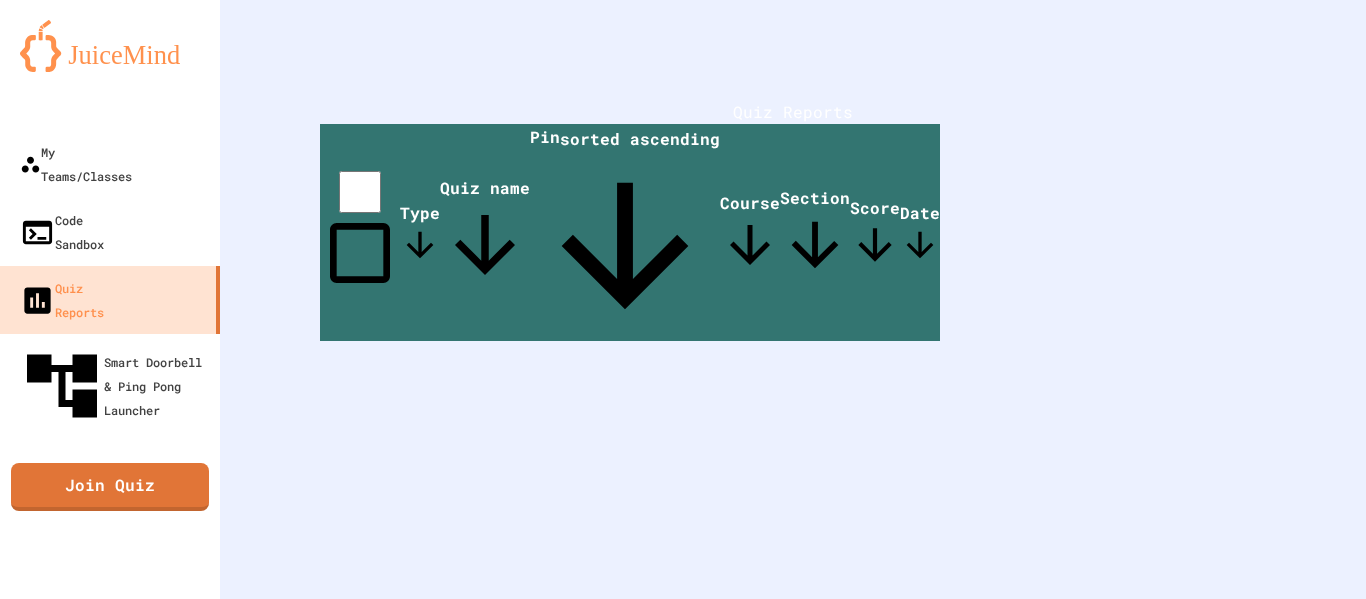click 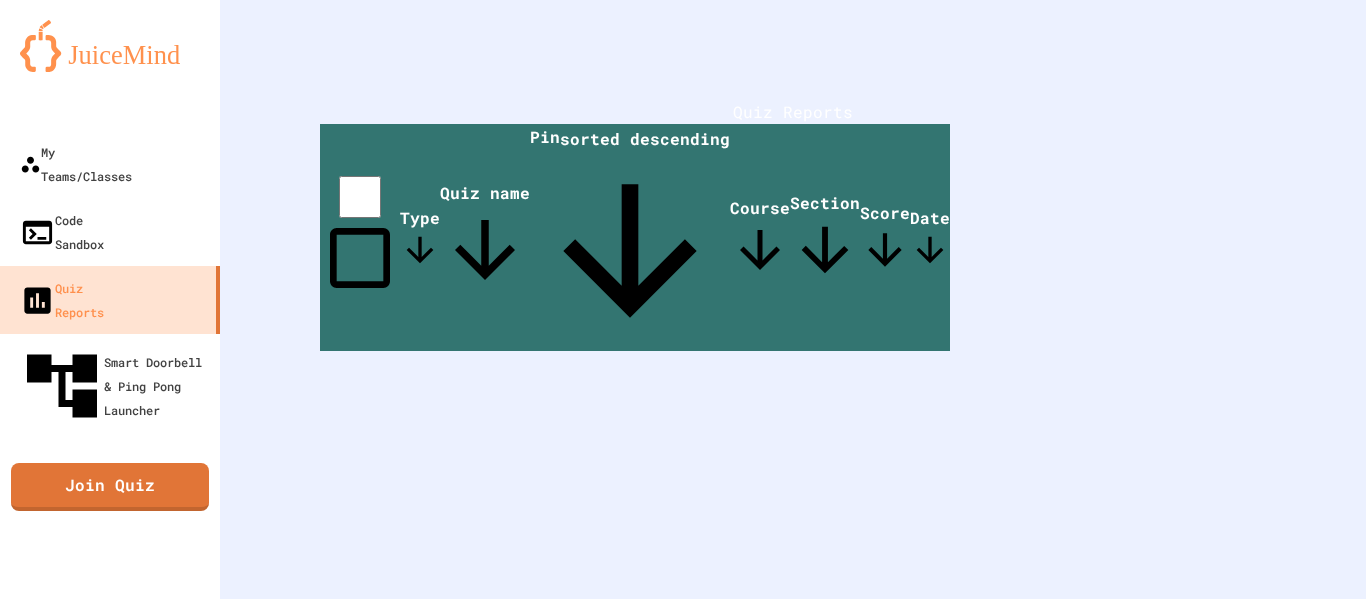 click 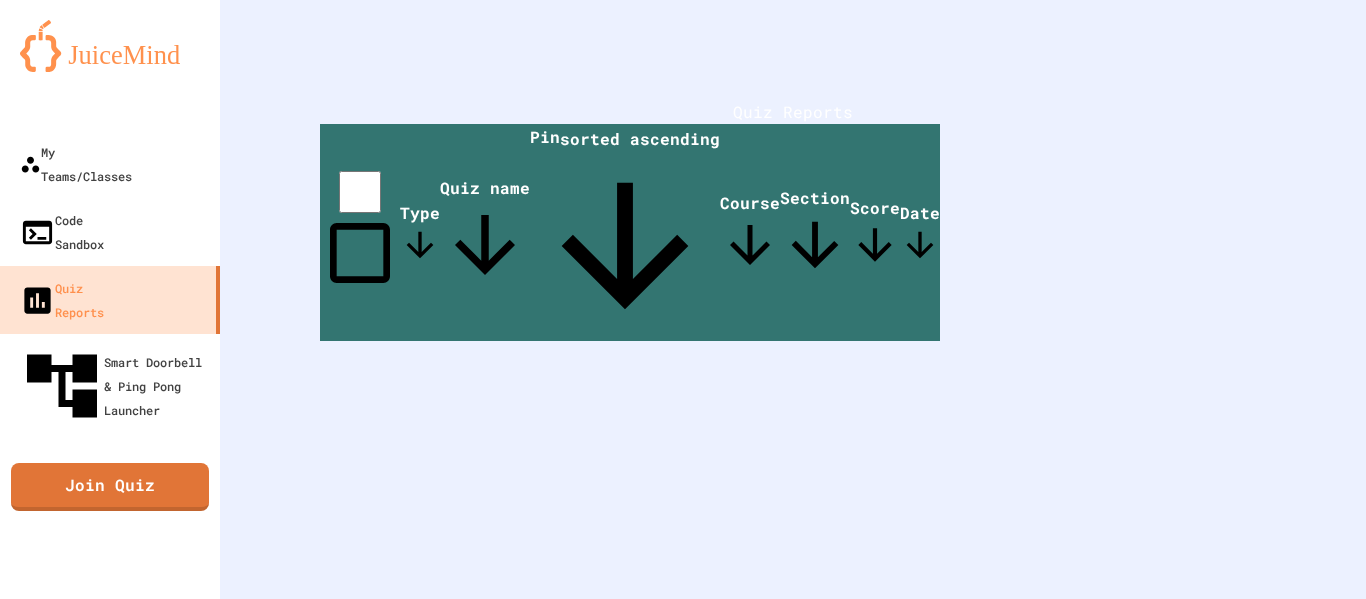 click on "Pin sorted ascending" at bounding box center [625, 232] 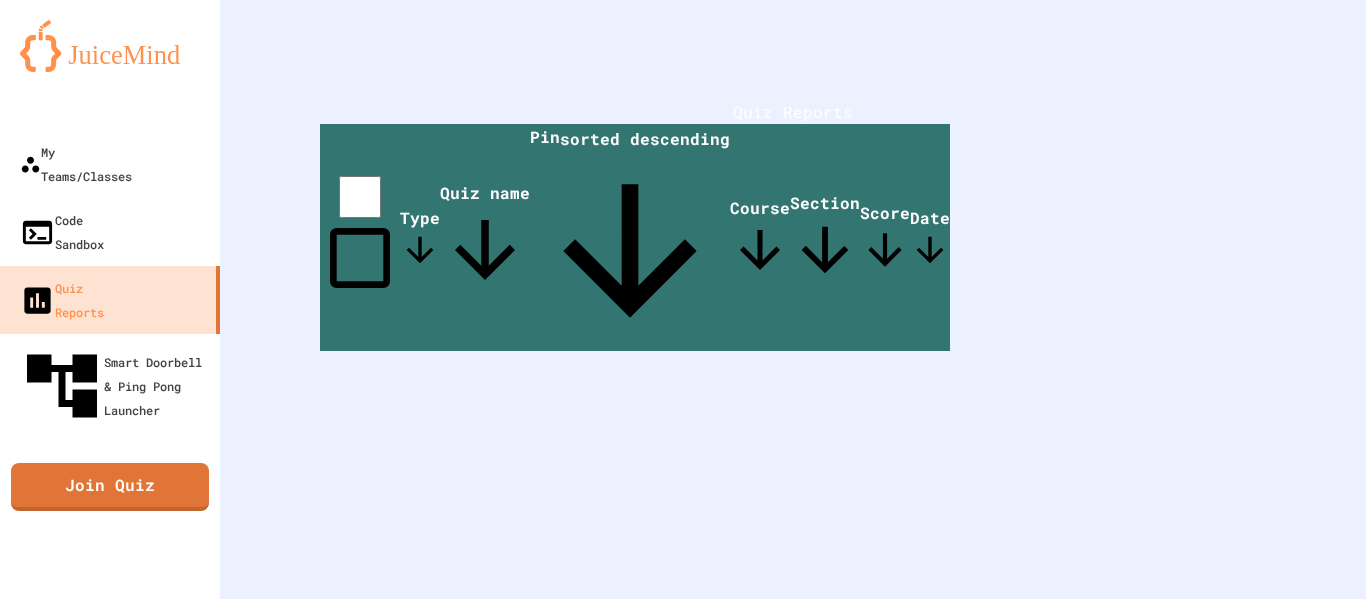 click on "Course" at bounding box center (760, 238) 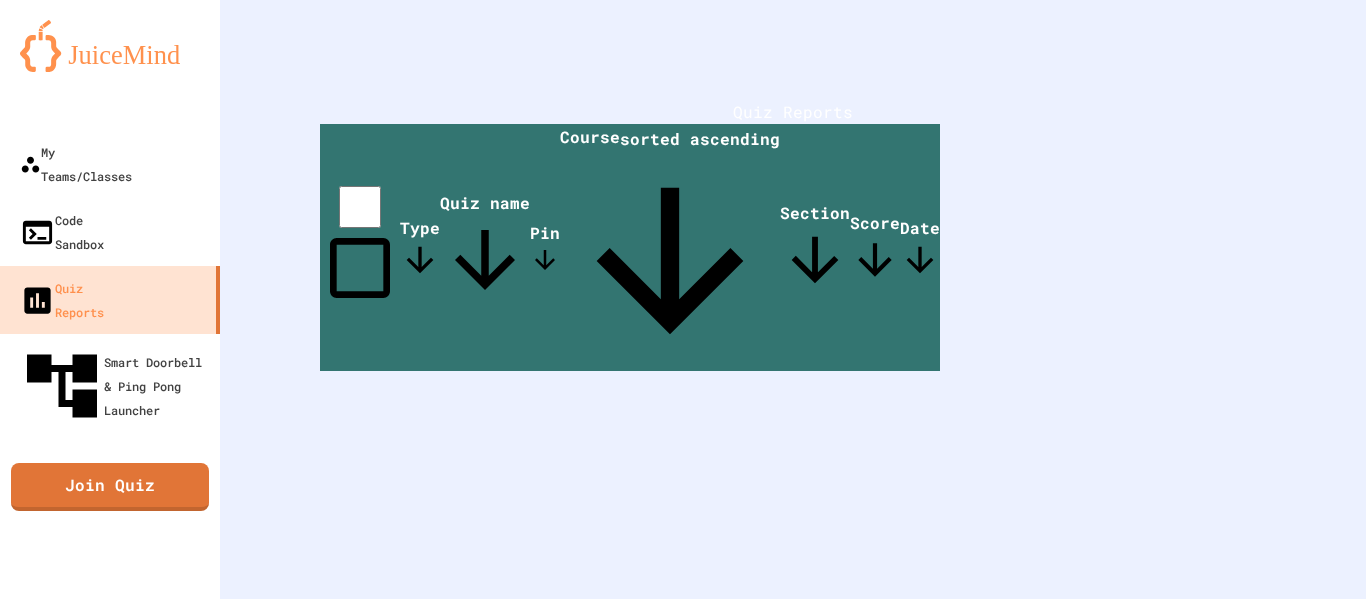 click on "Course sorted ascending" at bounding box center [670, 248] 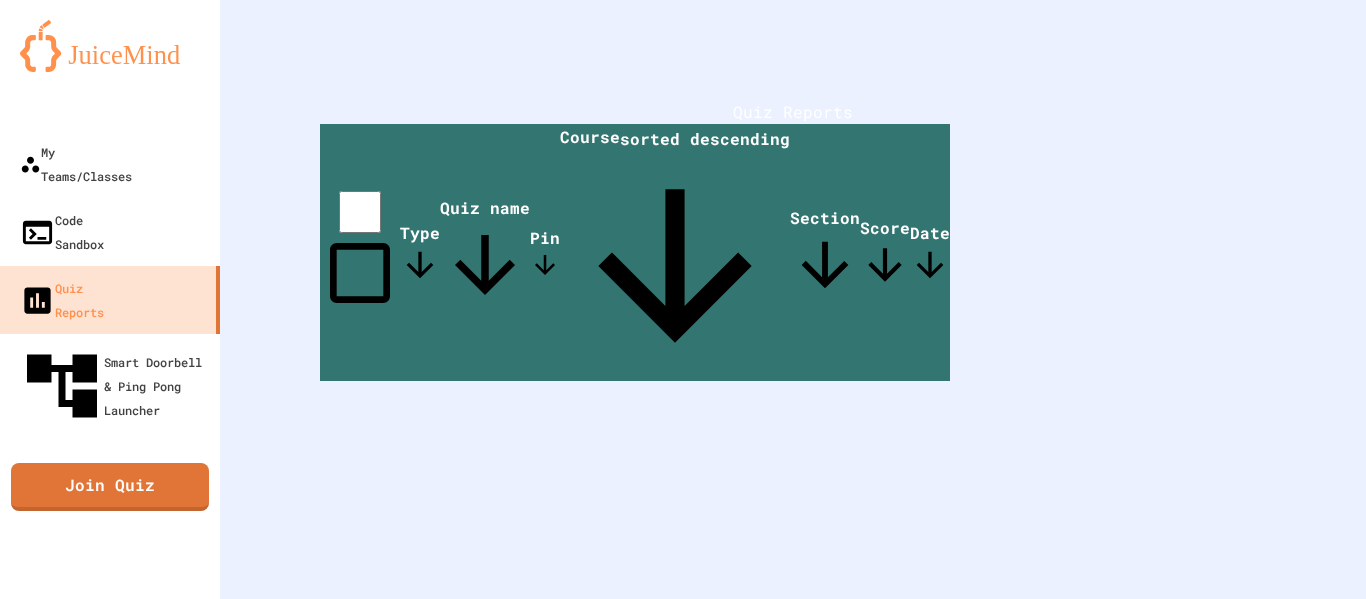 click on "Quiz name" at bounding box center (485, 253) 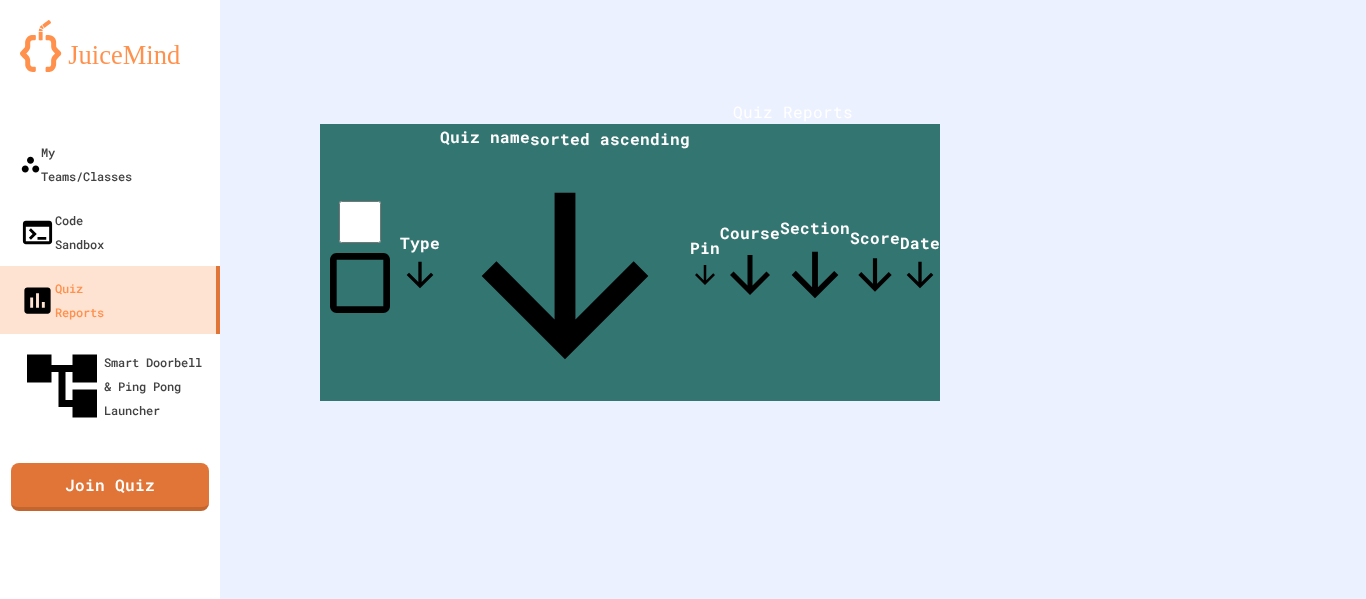 click at bounding box center [360, 262] 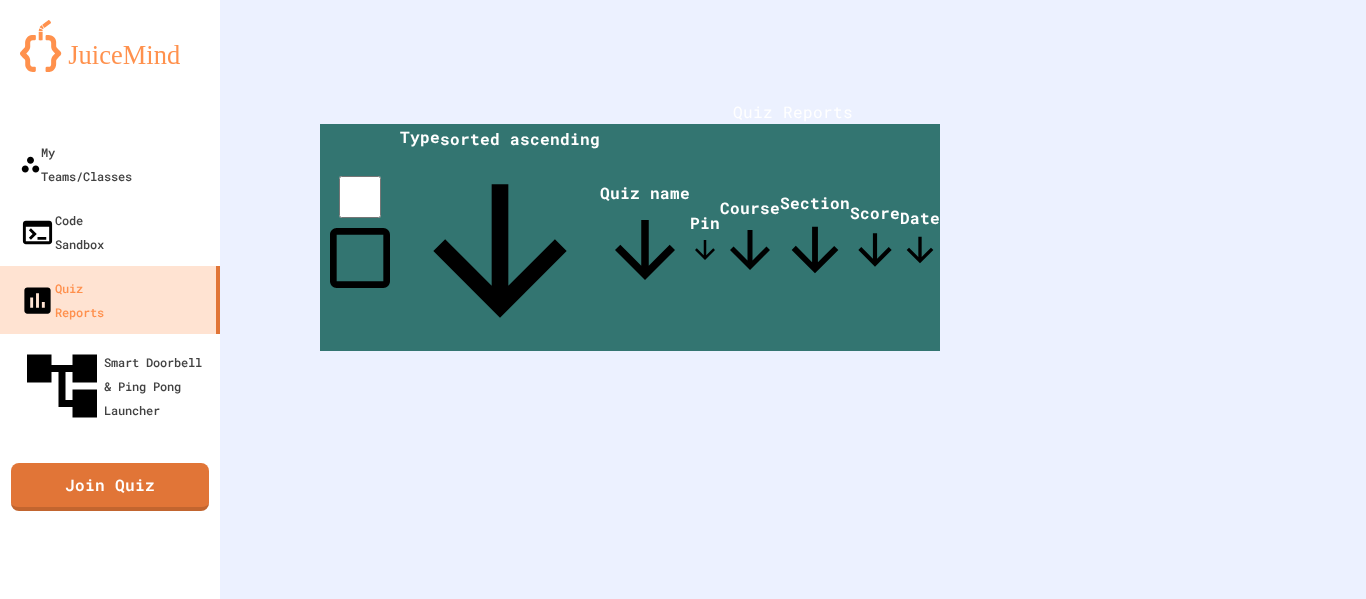 drag, startPoint x: 444, startPoint y: 188, endPoint x: 429, endPoint y: 379, distance: 191.5881 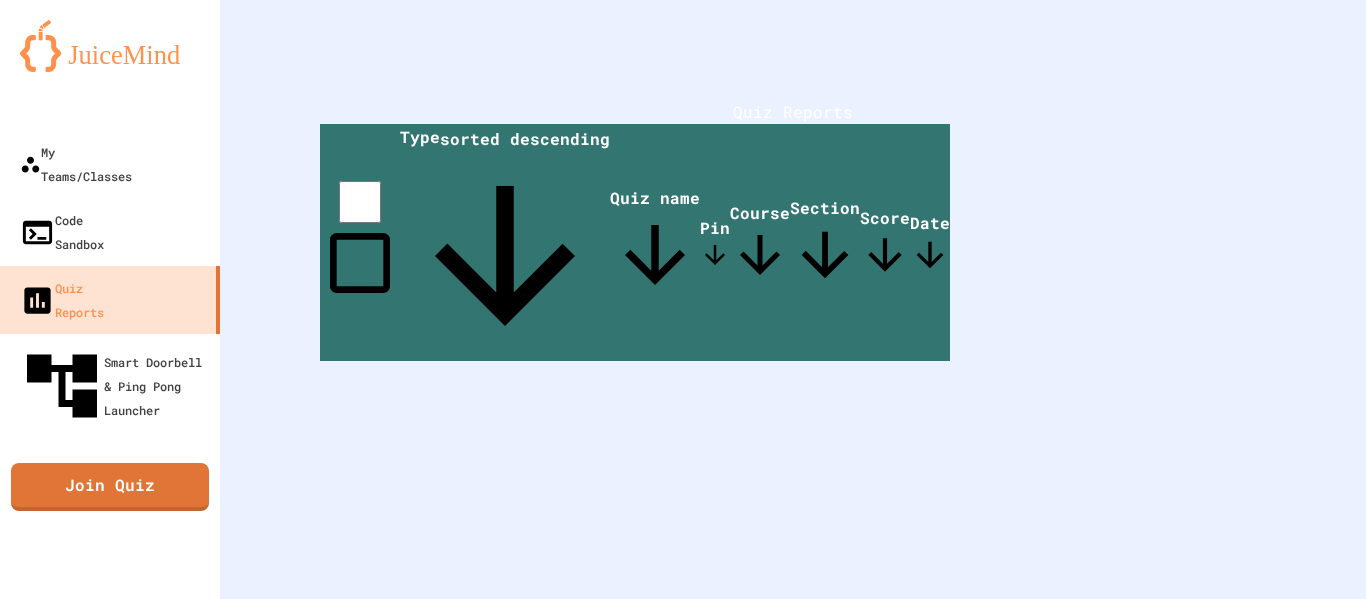click on "Type sorted descending" at bounding box center (505, 243) 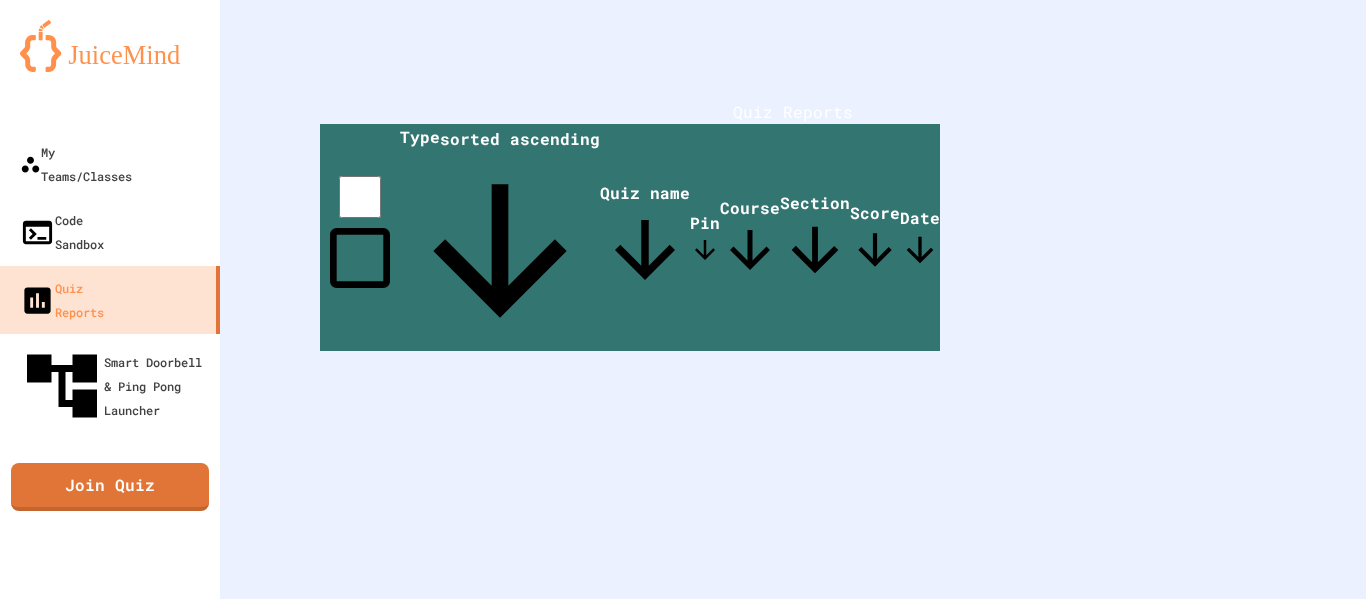 click on "Quiz Reports Type sorted ascending Quiz name Pin Course Section Score Date" at bounding box center (793, 225) 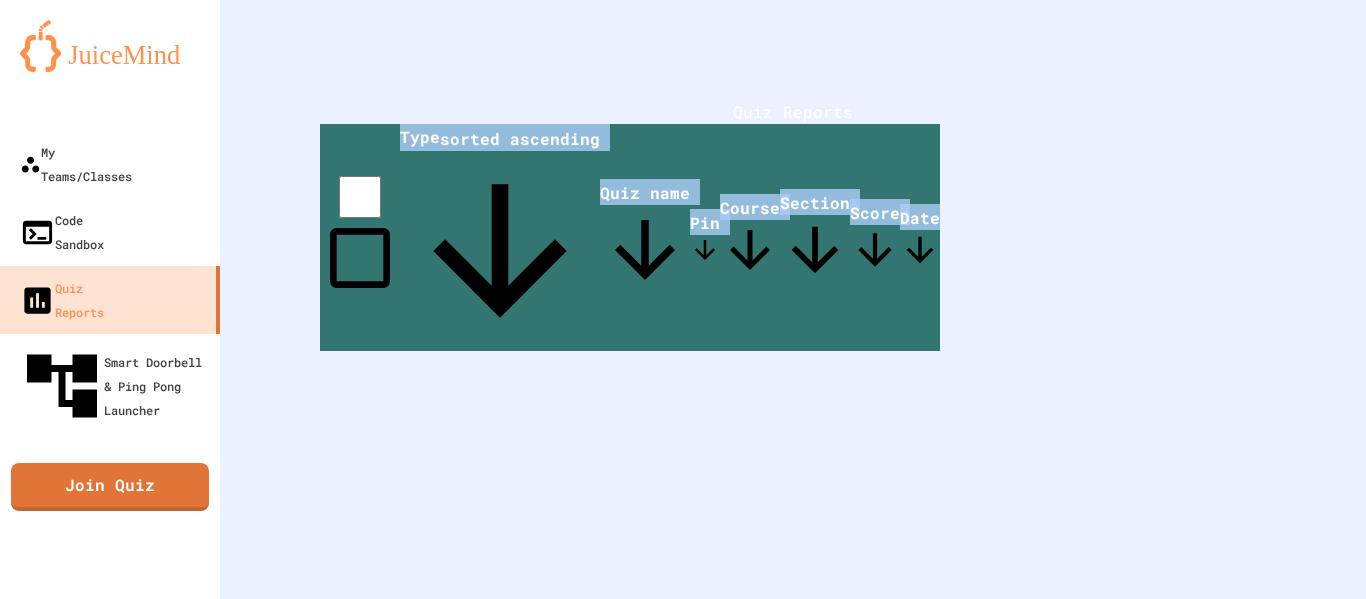click on "Quiz Reports Type sorted ascending Quiz name Pin Course Section Score Date" at bounding box center [793, 225] 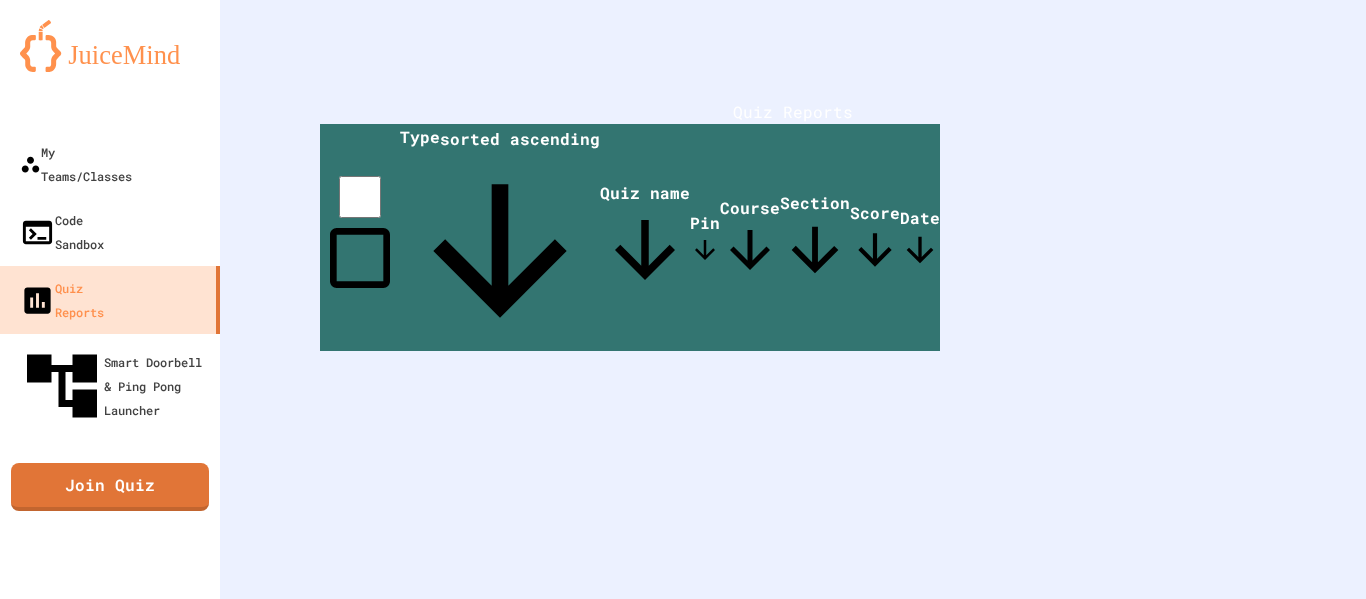 click on "Quiz Reports Type sorted ascending Quiz name Pin Course Section Score Date" at bounding box center (793, 225) 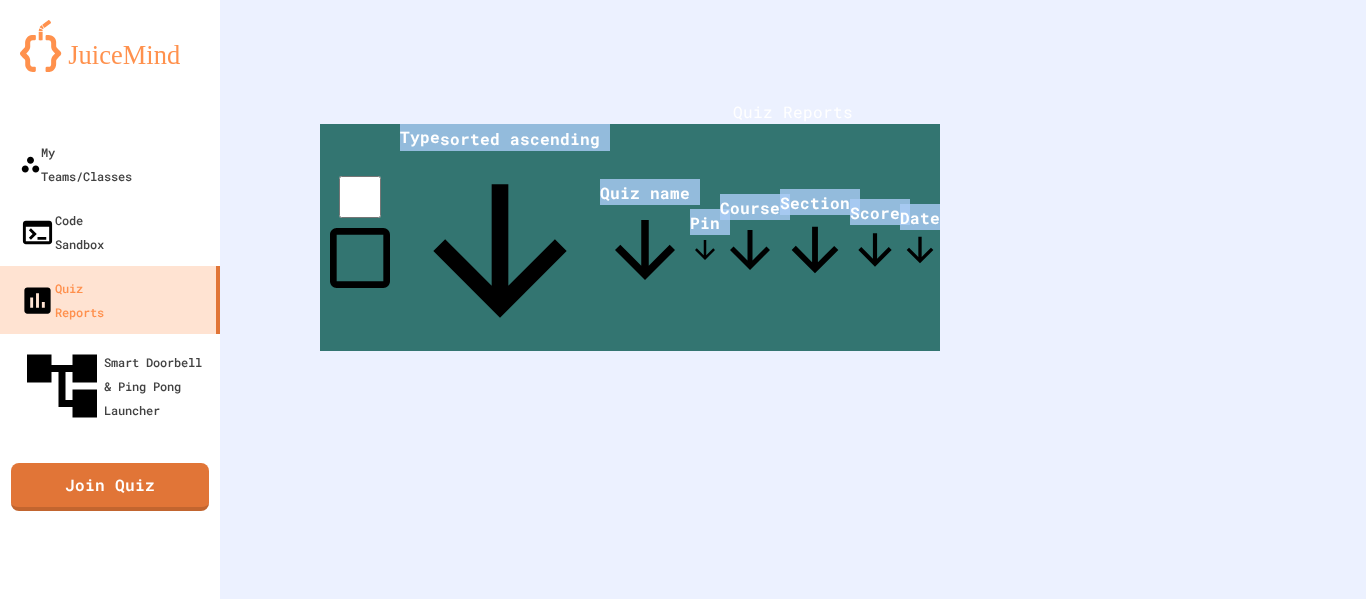 click on "Quiz Reports Type sorted ascending Quiz name Pin Course Section Score Date" at bounding box center (793, 225) 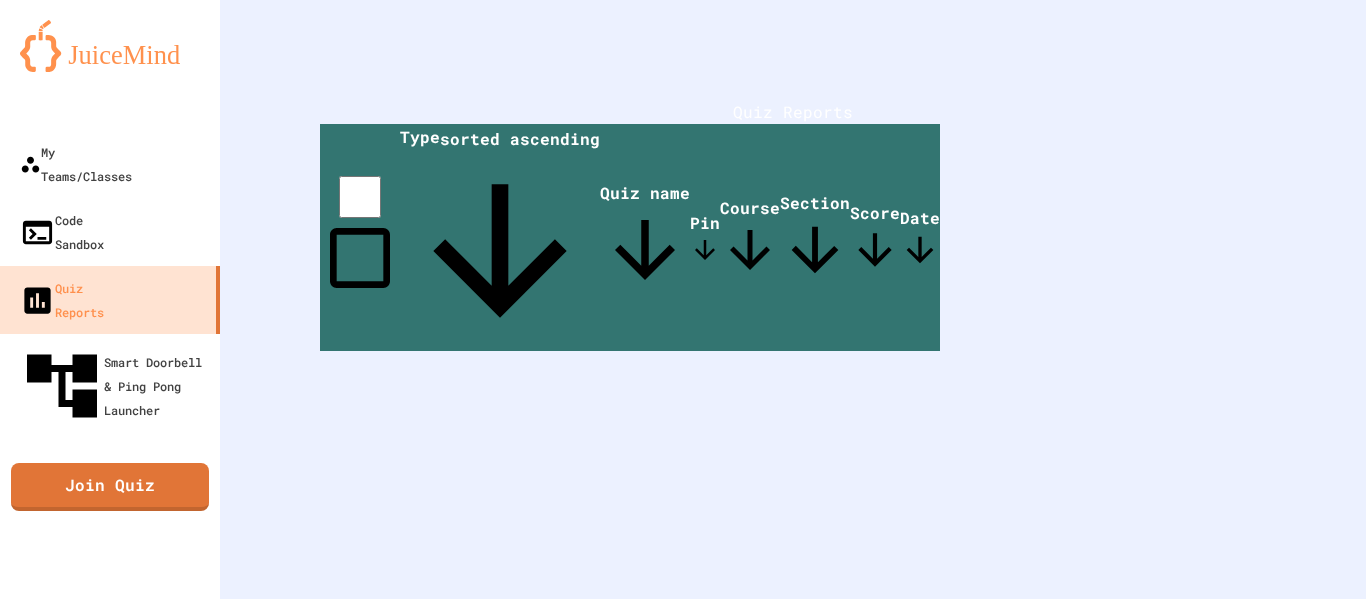click on "Quiz Reports Type sorted ascending Quiz name Pin Course Section Score Date" at bounding box center (793, 225) 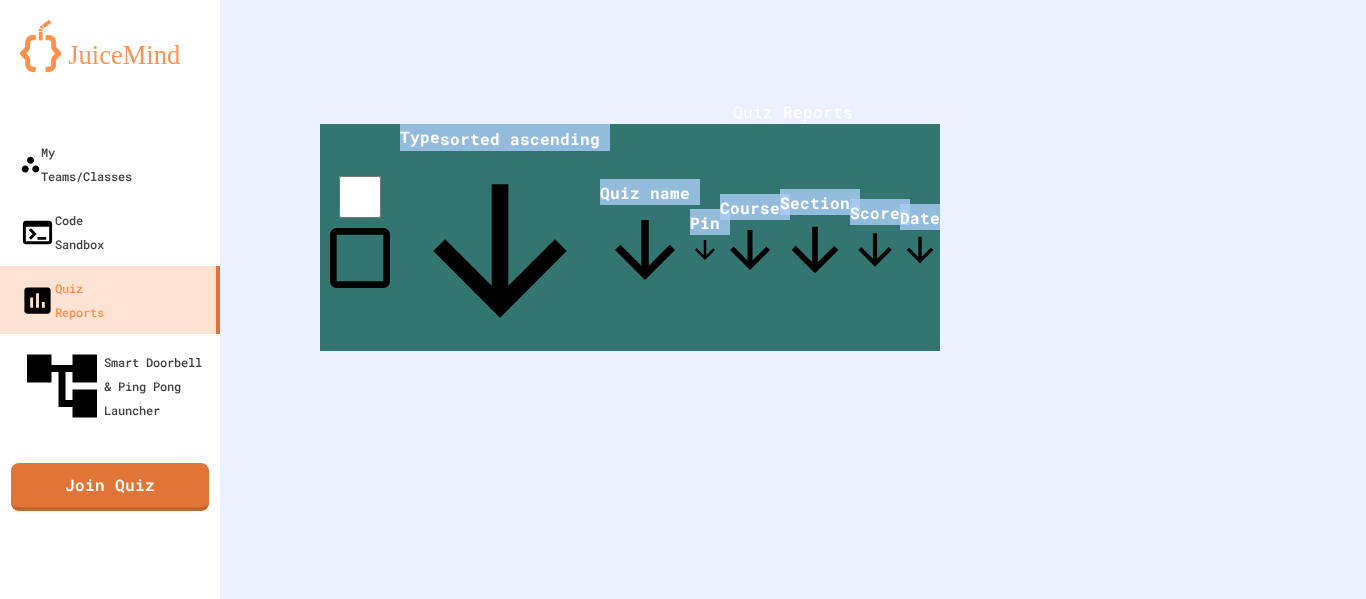click on "Quiz Reports Type sorted ascending Quiz name Pin Course Section Score Date" at bounding box center [793, 225] 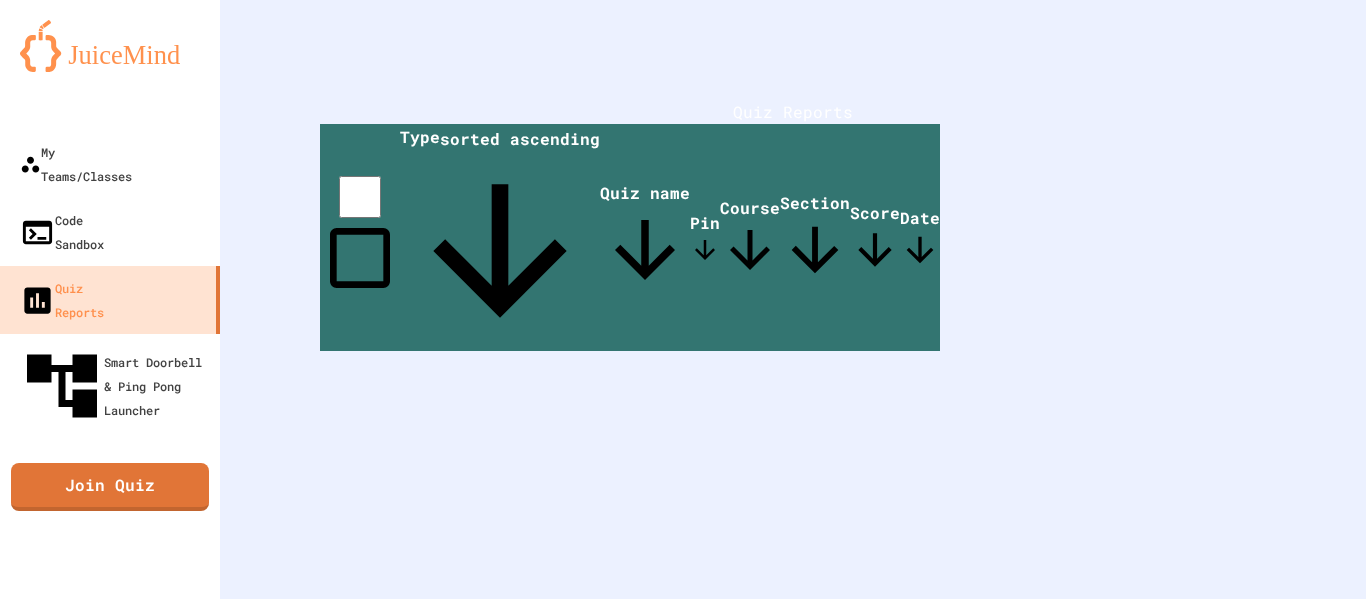click on "Quiz Reports Type sorted ascending Quiz name Pin Course Section Score Date" at bounding box center (793, 225) 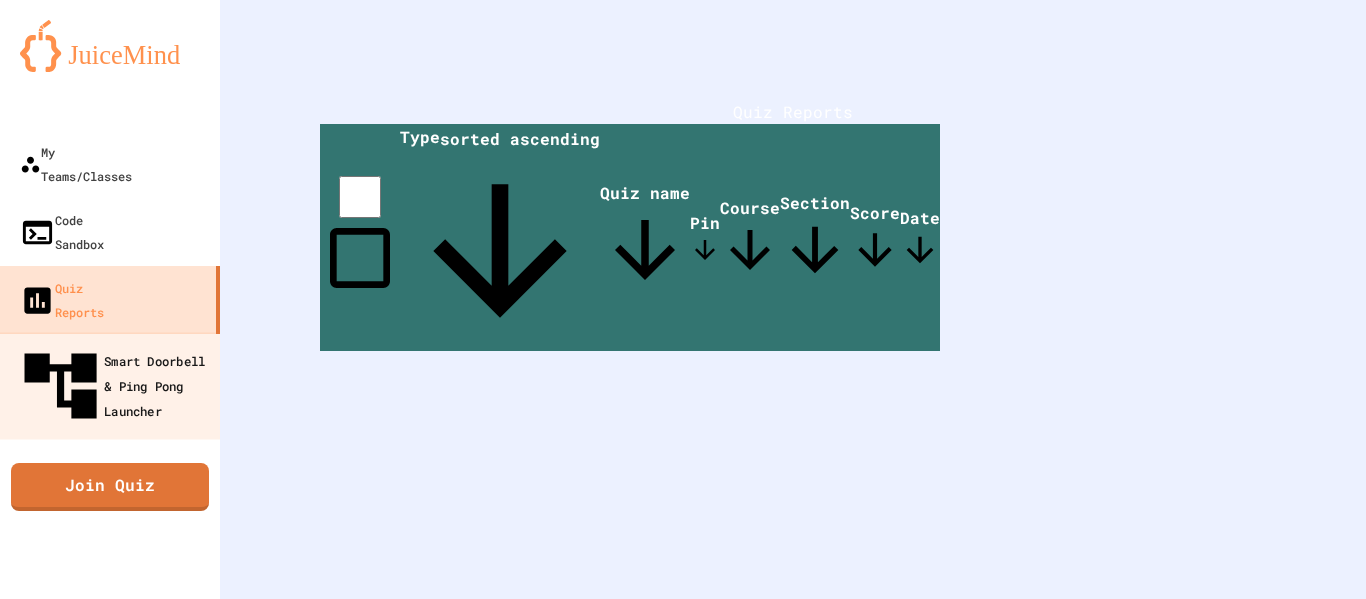 click on "Smart Doorbell & Ping Pong Launcher" at bounding box center [110, 385] 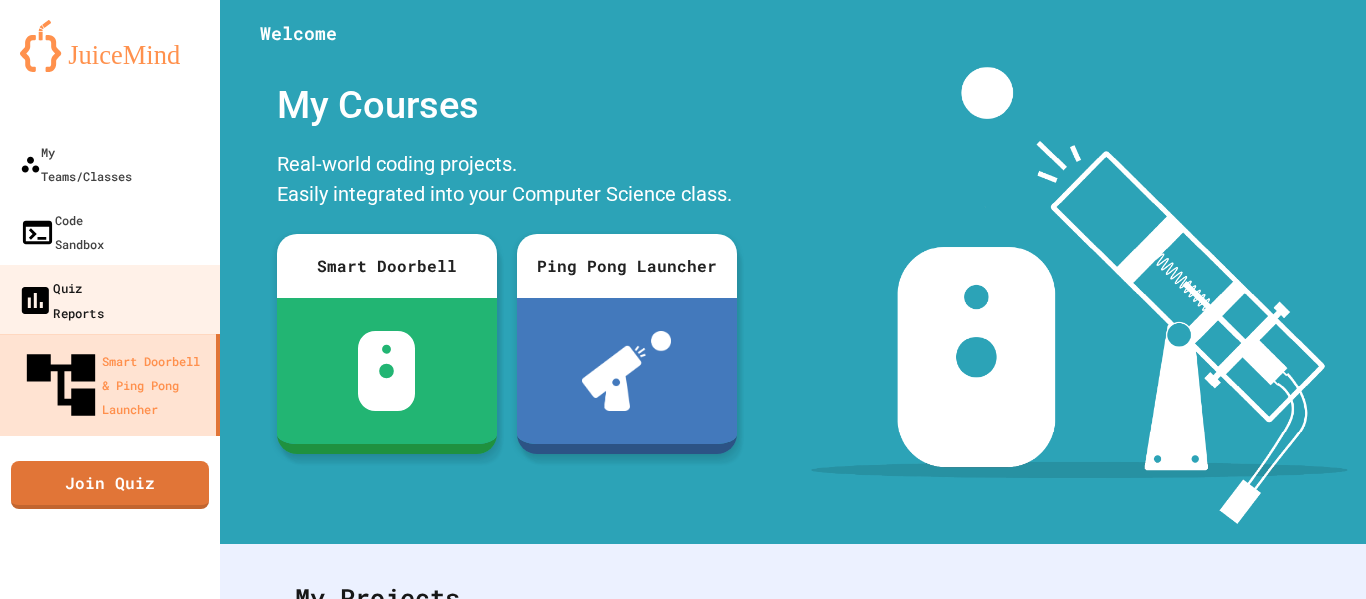 click on "Quiz Reports" at bounding box center (60, 299) 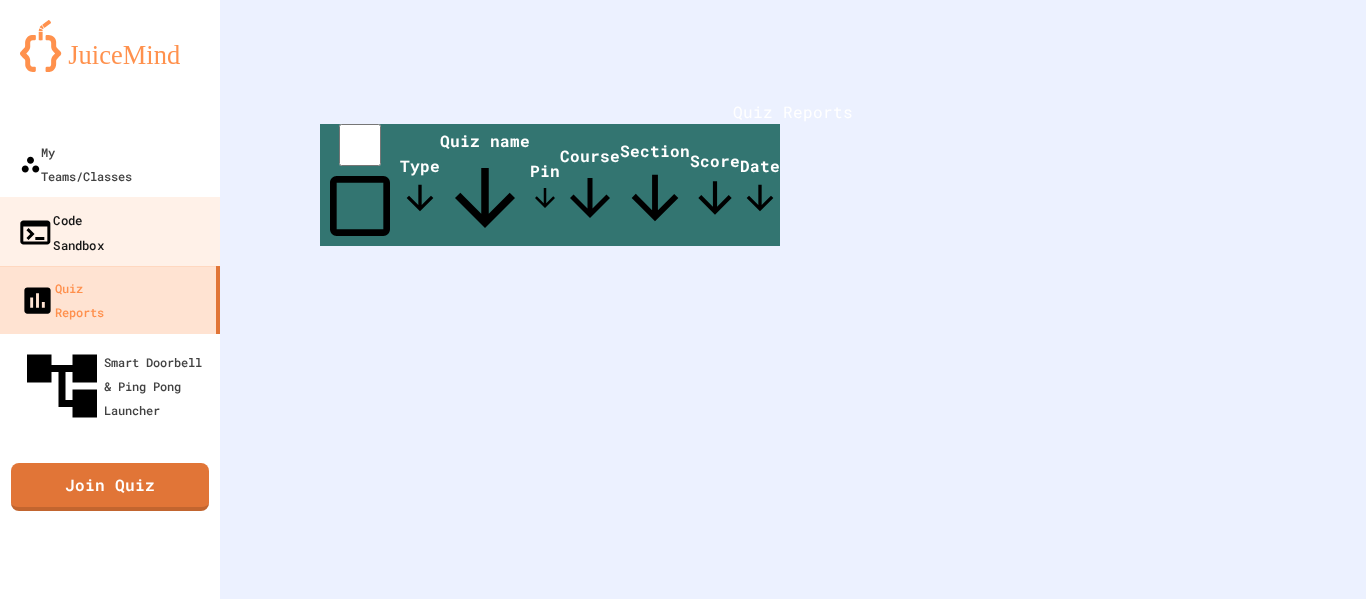 click on "Code Sandbox" at bounding box center [60, 231] 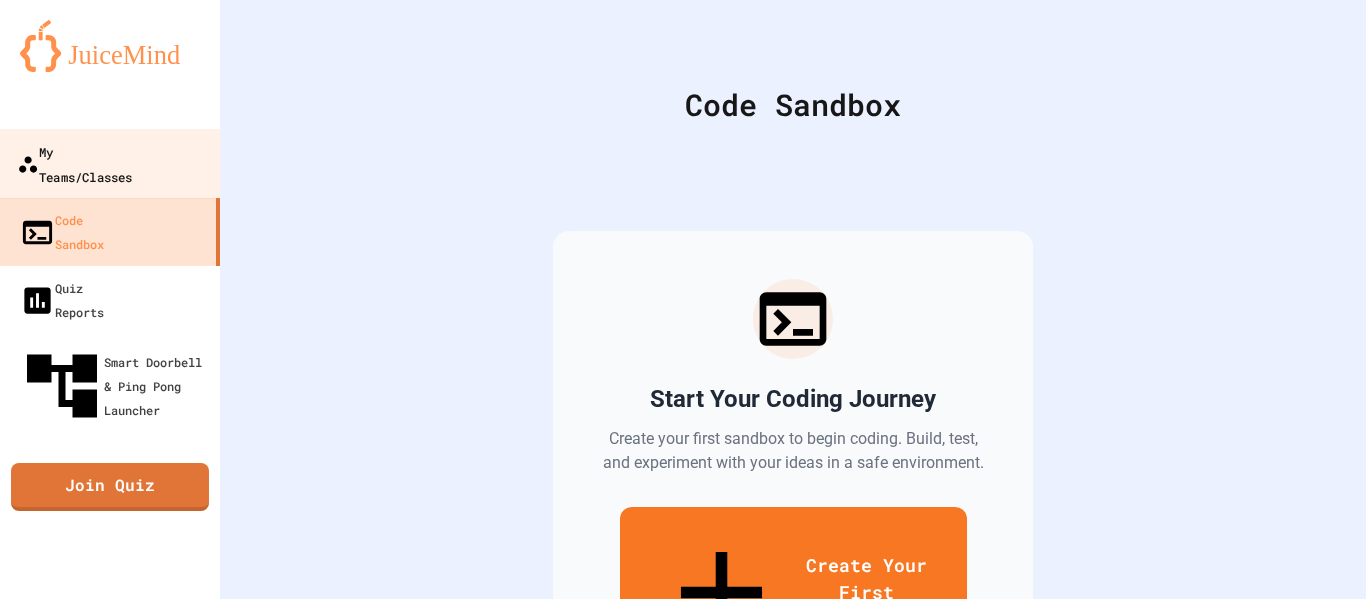 click on "My Teams/Classes" at bounding box center (110, 164) 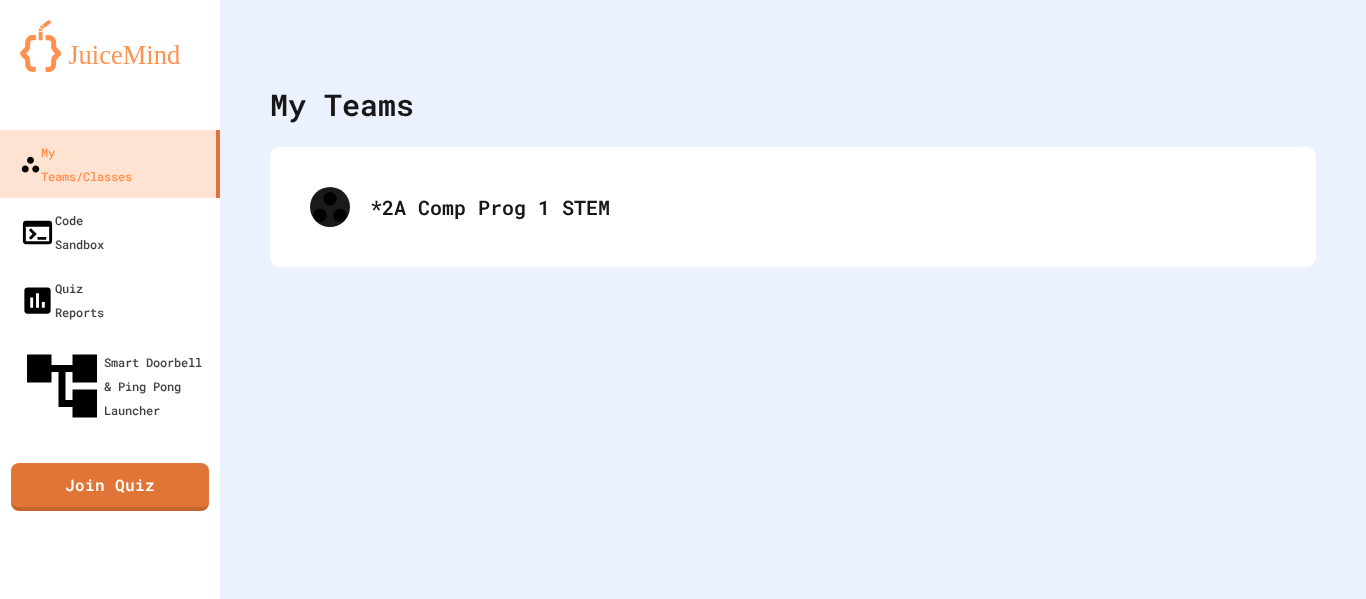 click on "*2A Comp Prog 1 STEM" at bounding box center (793, 207) 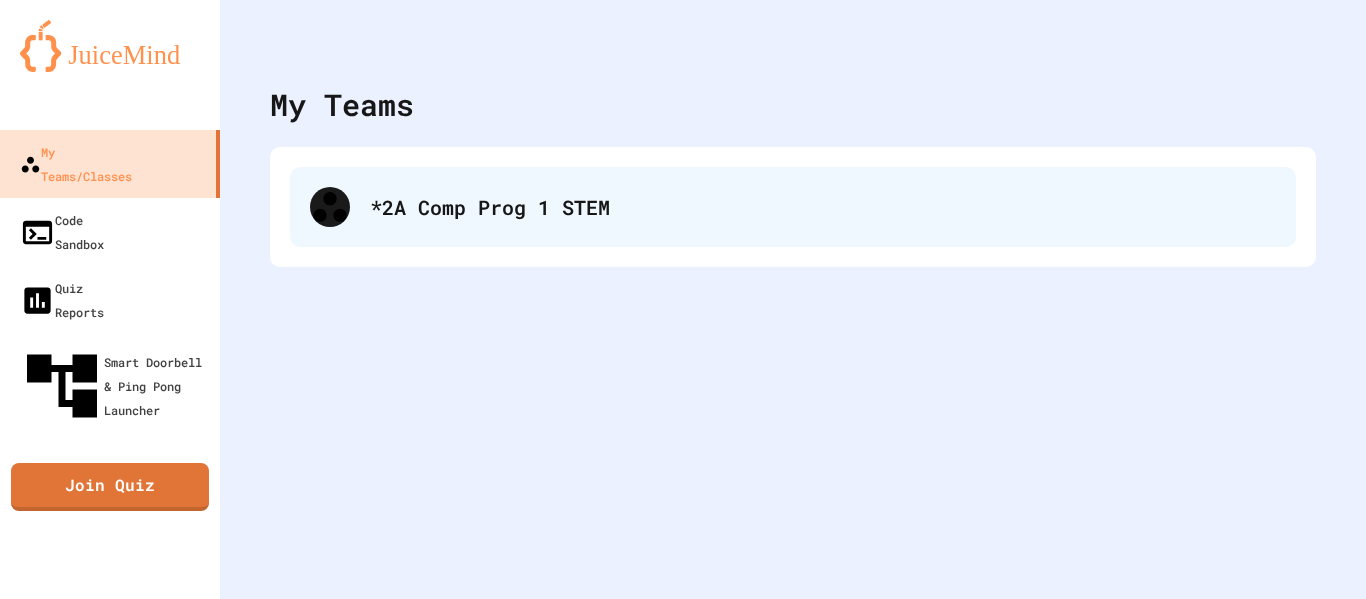 click on "*2A Comp Prog 1 STEM" at bounding box center (793, 207) 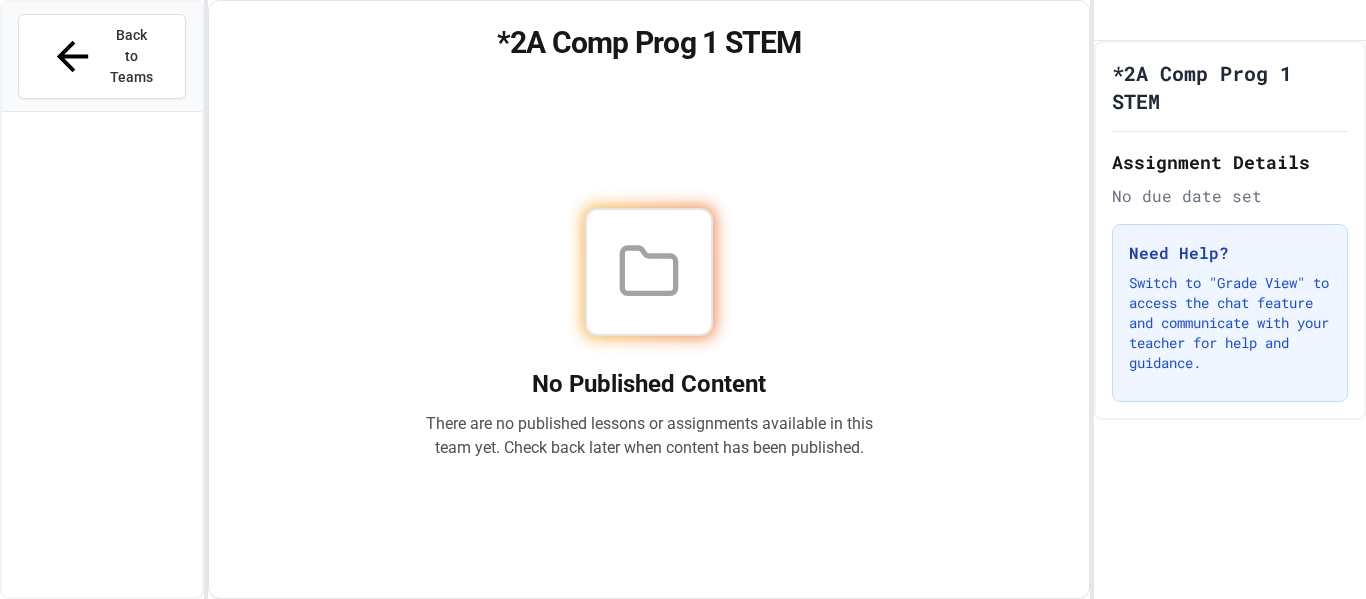 click 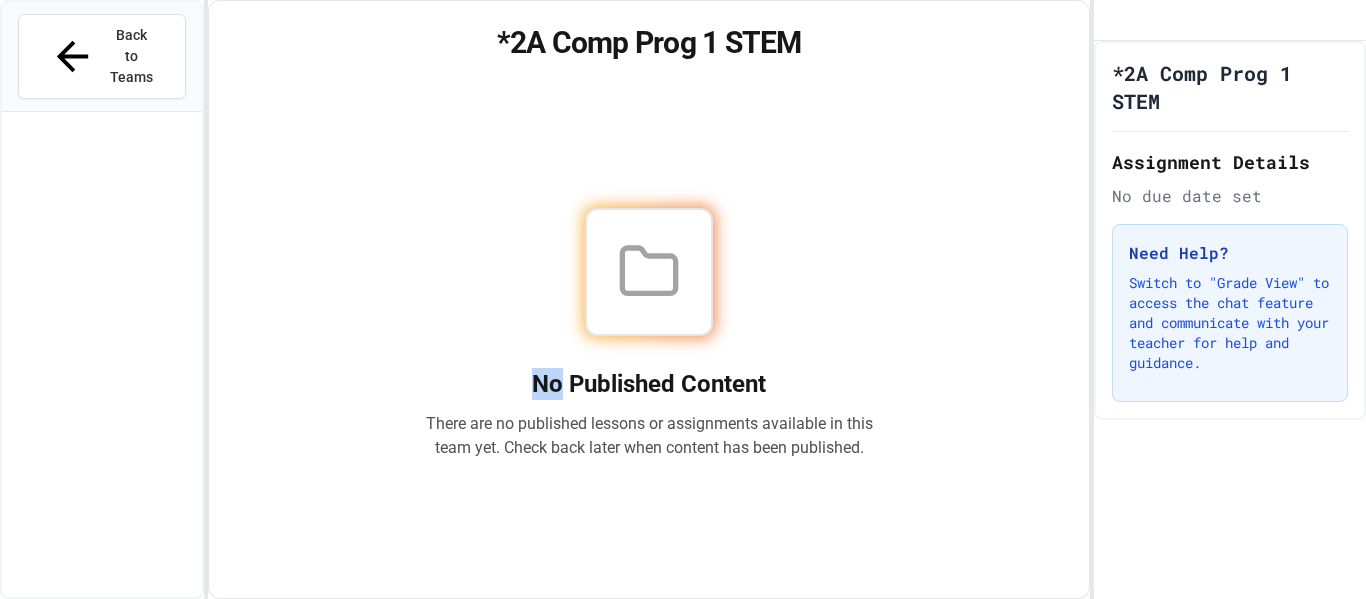 click 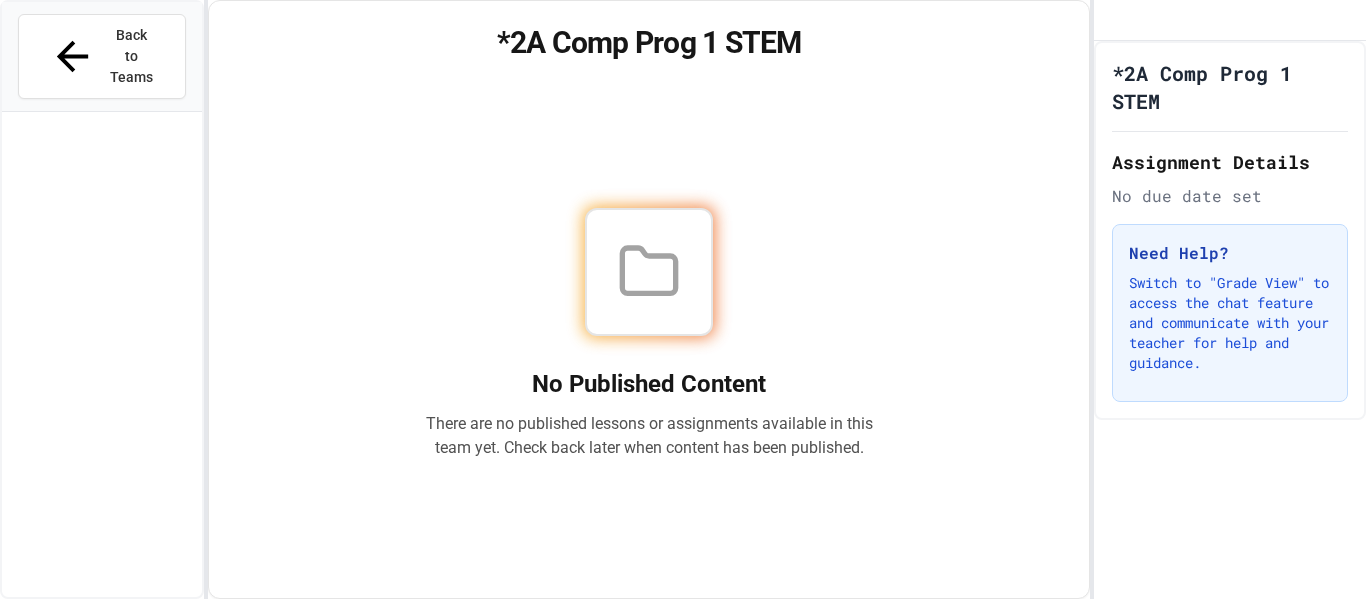 click 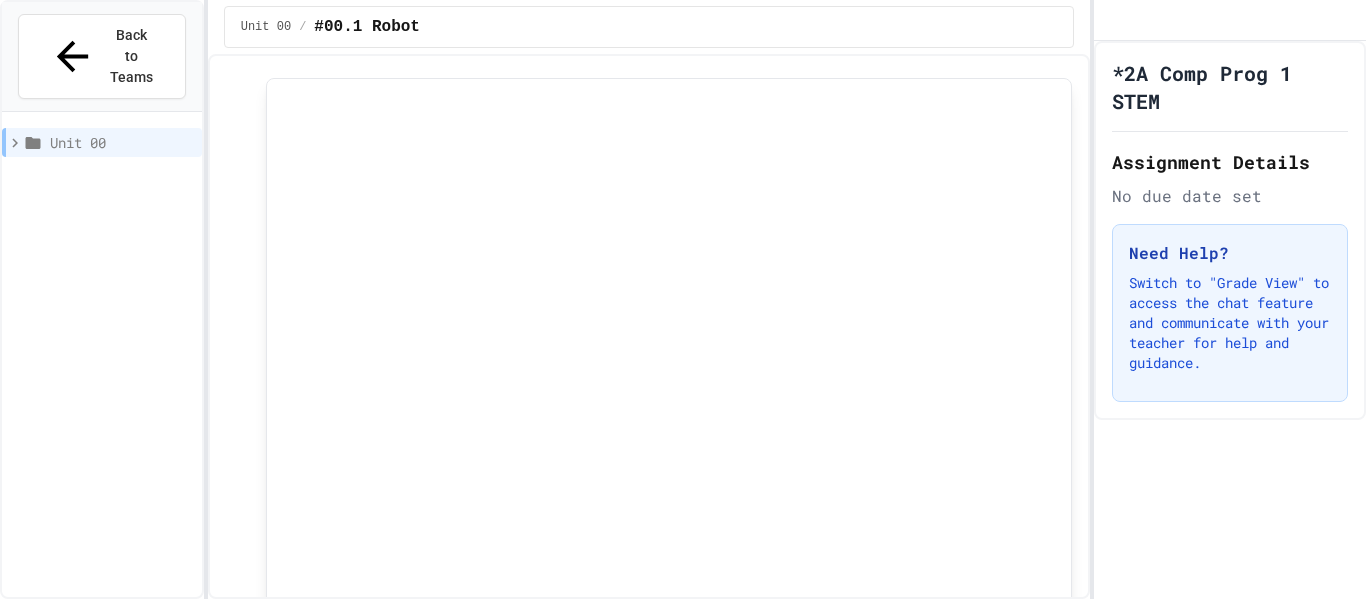 scroll, scrollTop: 506, scrollLeft: 0, axis: vertical 